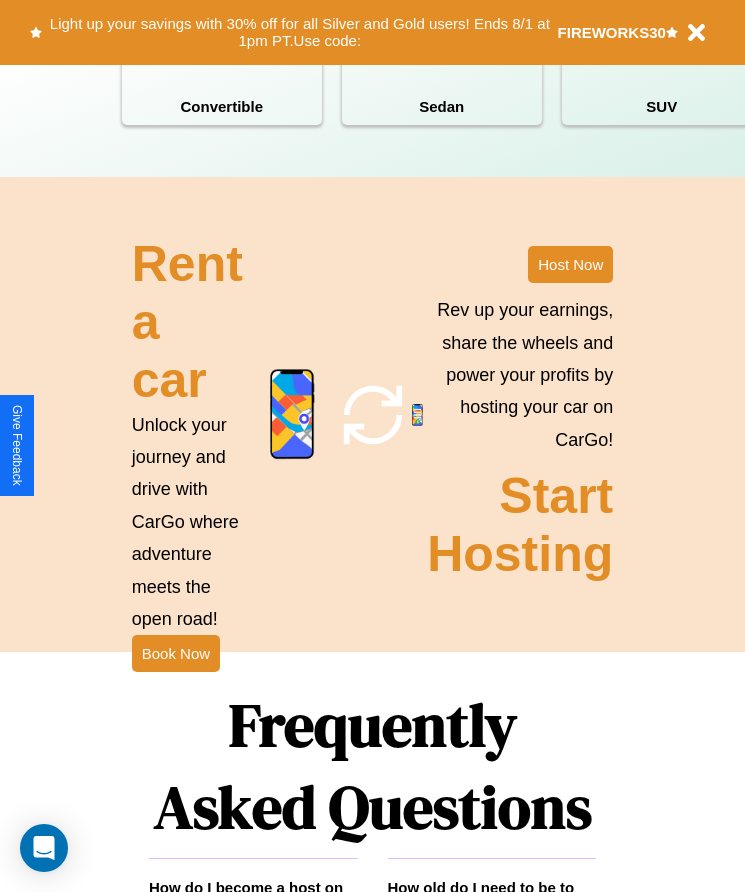 scroll, scrollTop: 2608, scrollLeft: 0, axis: vertical 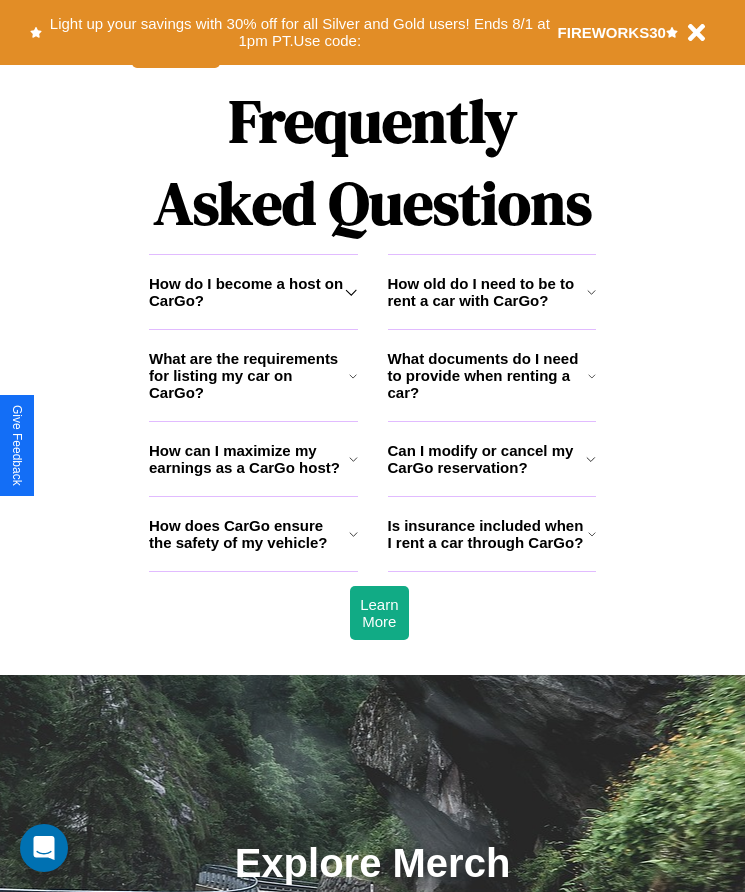 click 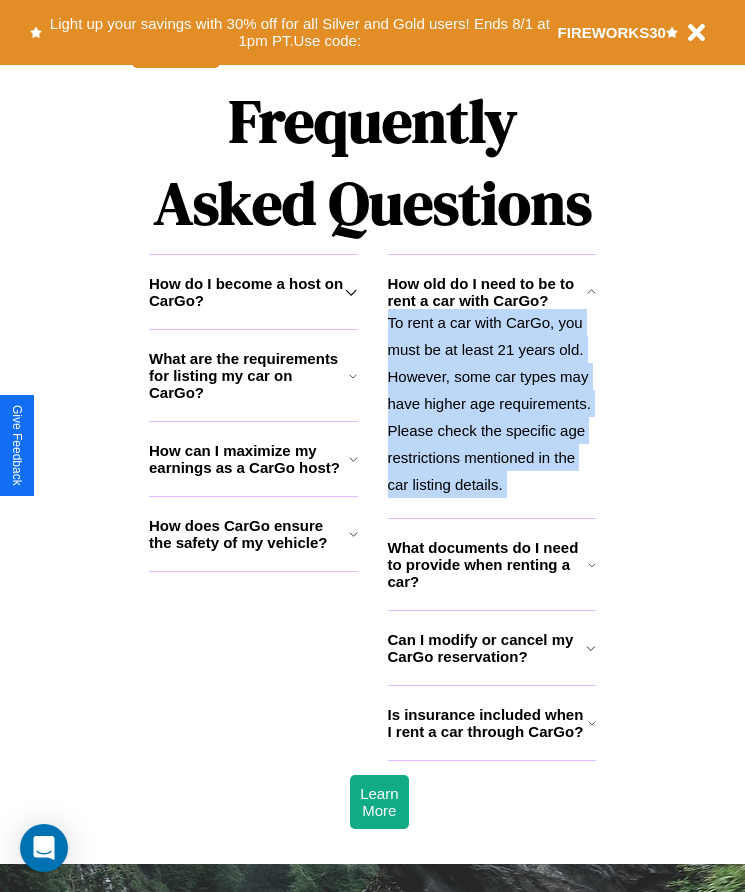 click 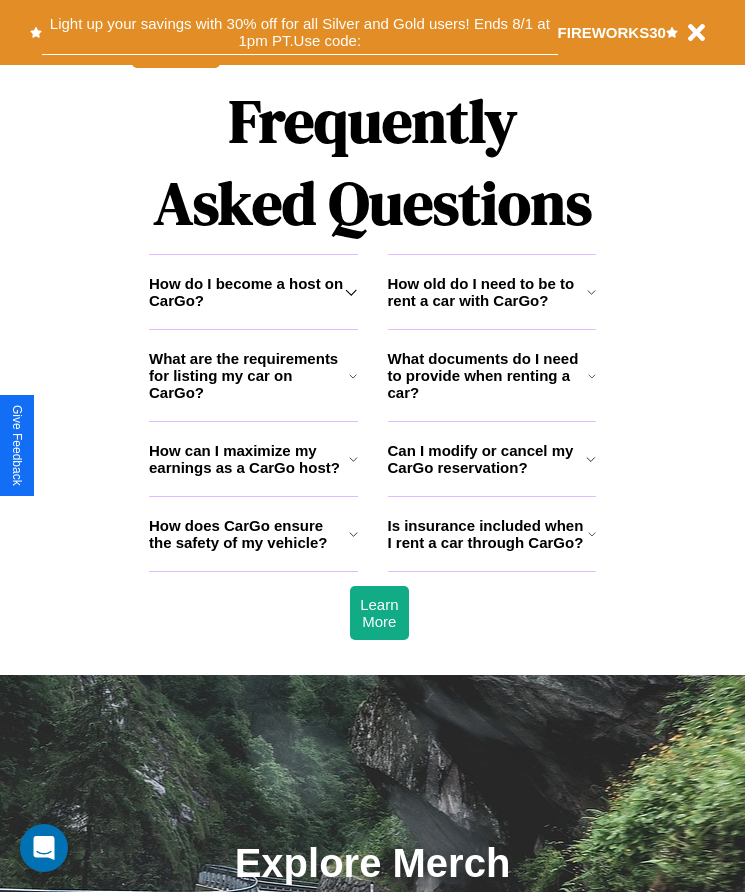 click on "Light up your savings with 30% off for all Silver and Gold users! Ends 8/1 at 1pm PT.  Use code:" at bounding box center (299, 32) 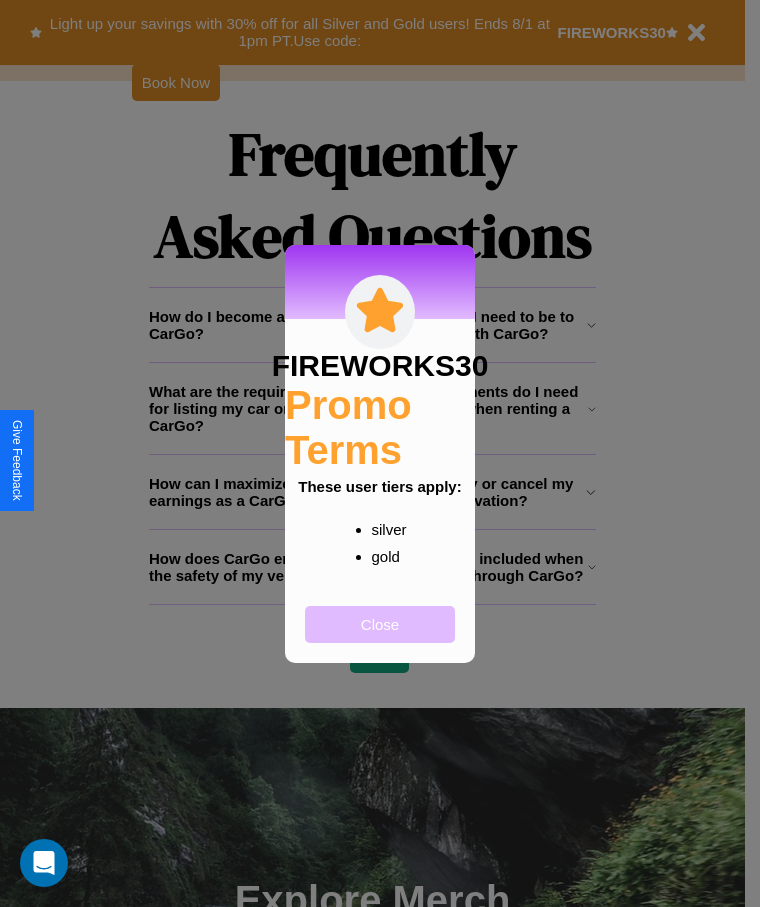 click on "Close" at bounding box center [380, 624] 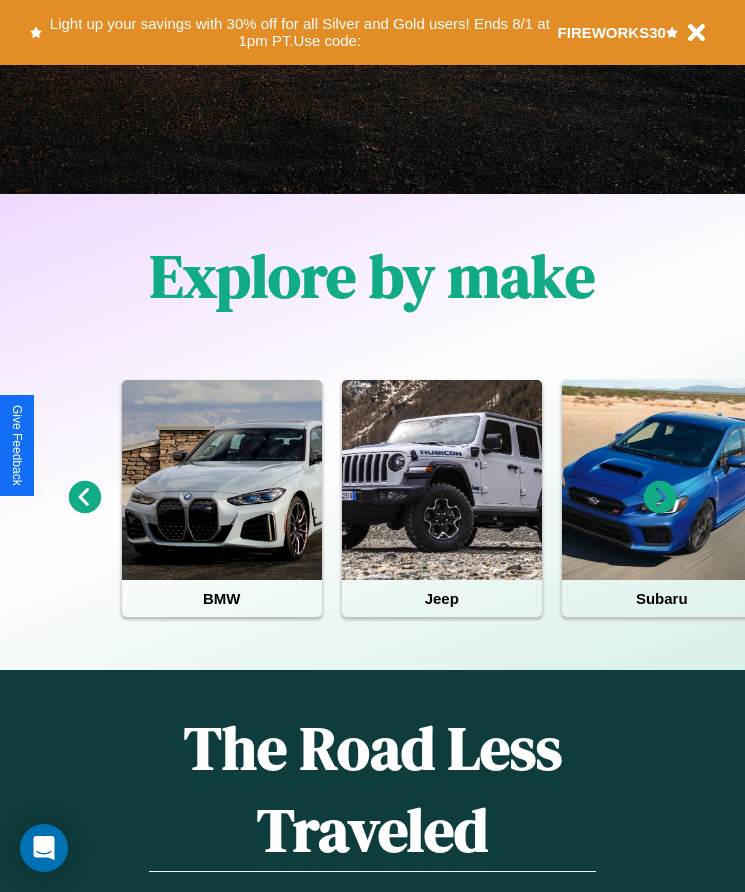 scroll, scrollTop: 334, scrollLeft: 0, axis: vertical 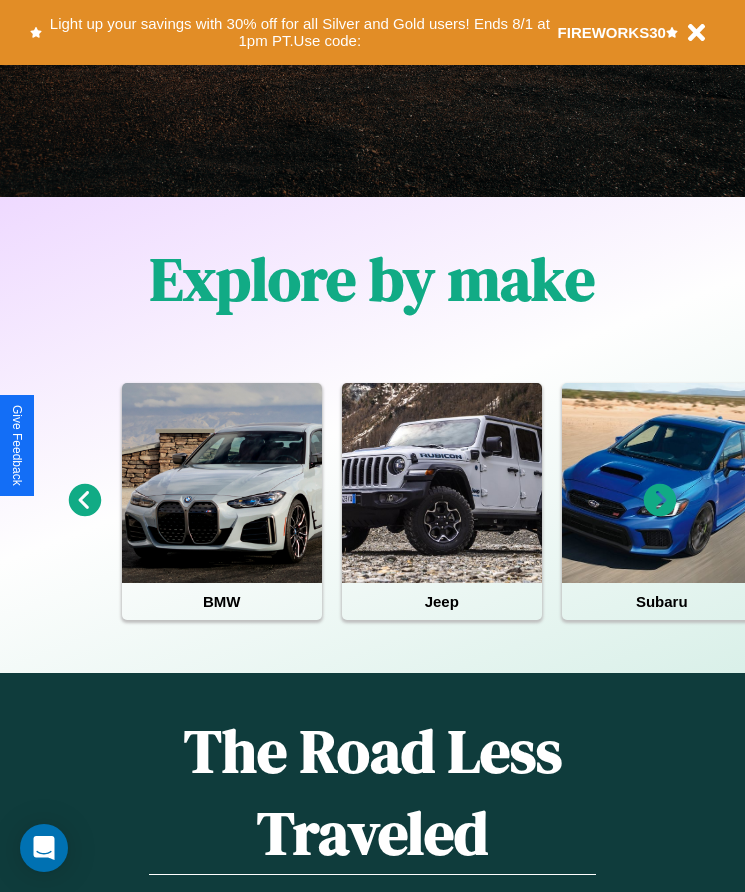 click 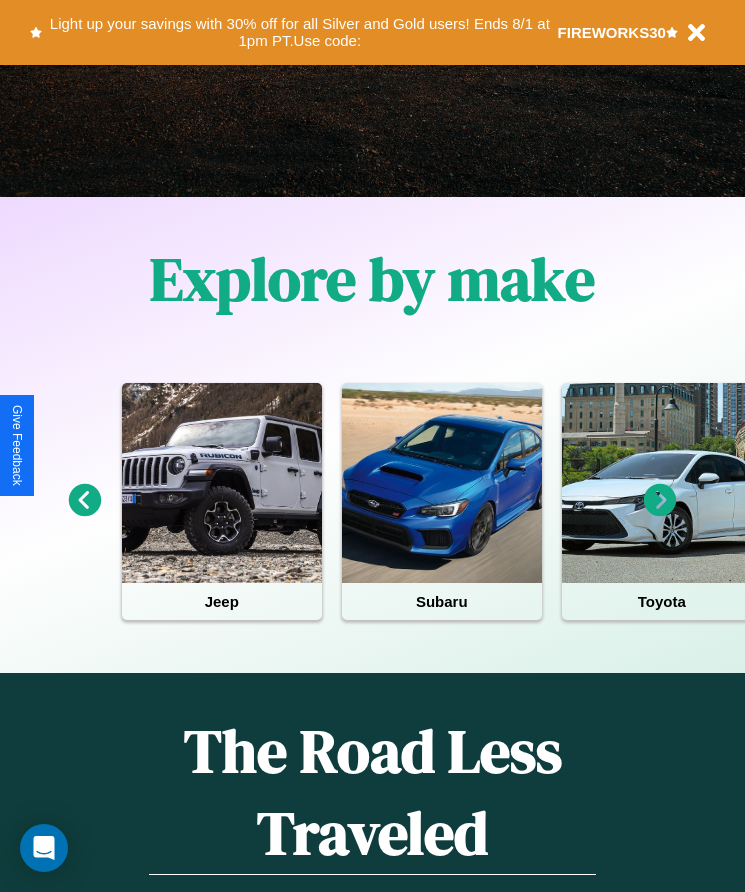 click 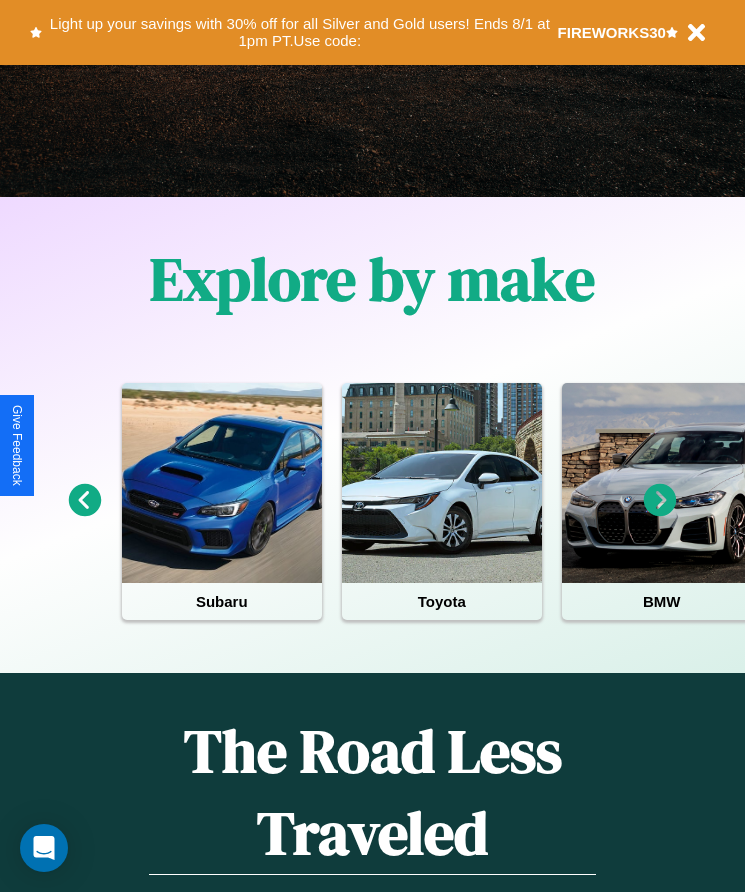 click 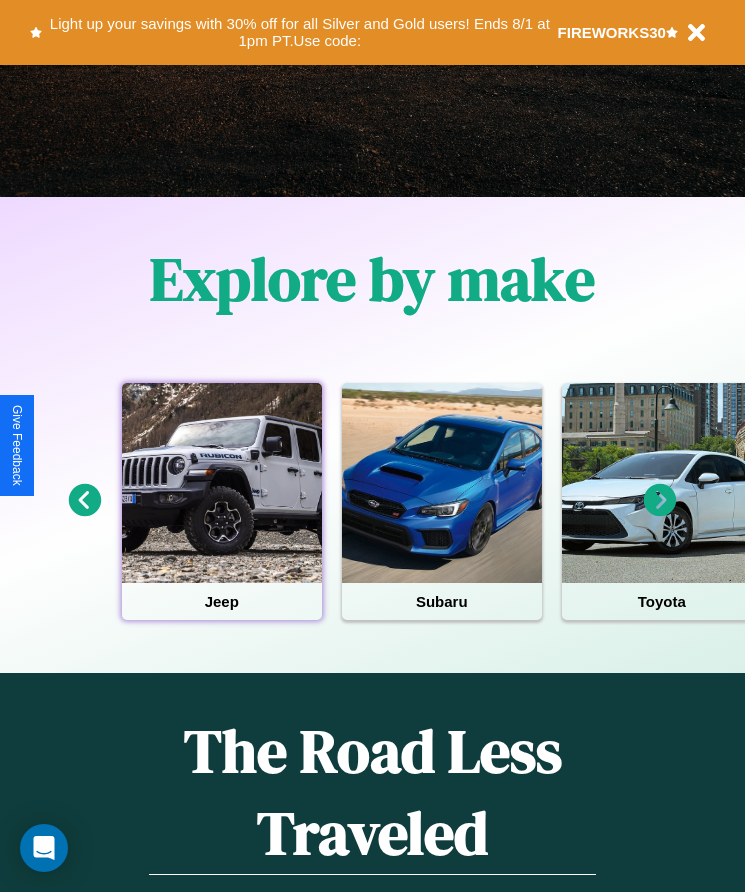 click at bounding box center [222, 483] 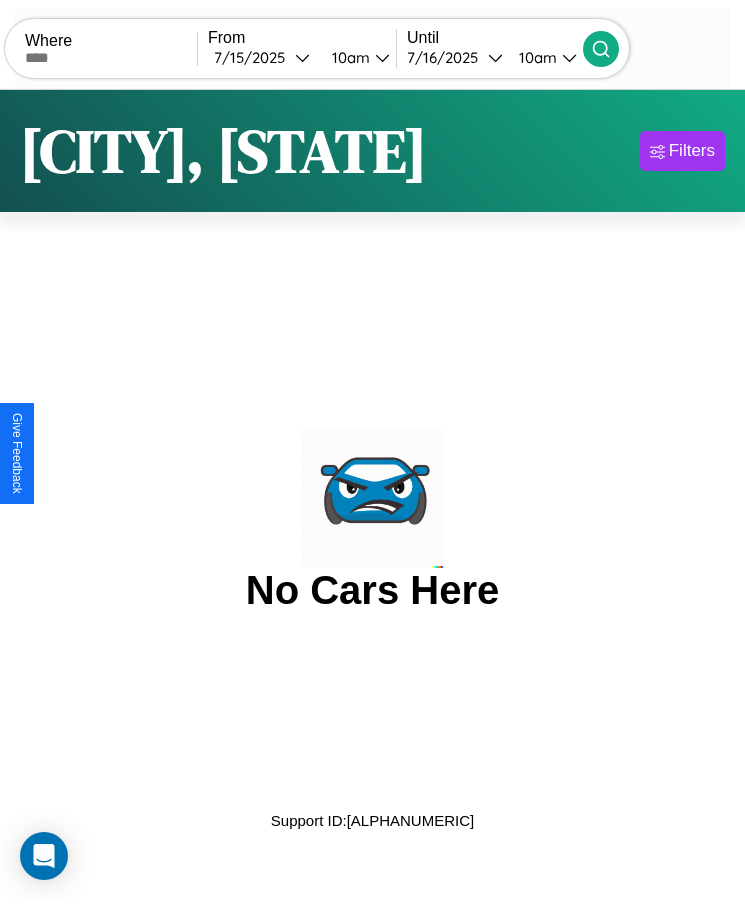 scroll, scrollTop: 0, scrollLeft: 0, axis: both 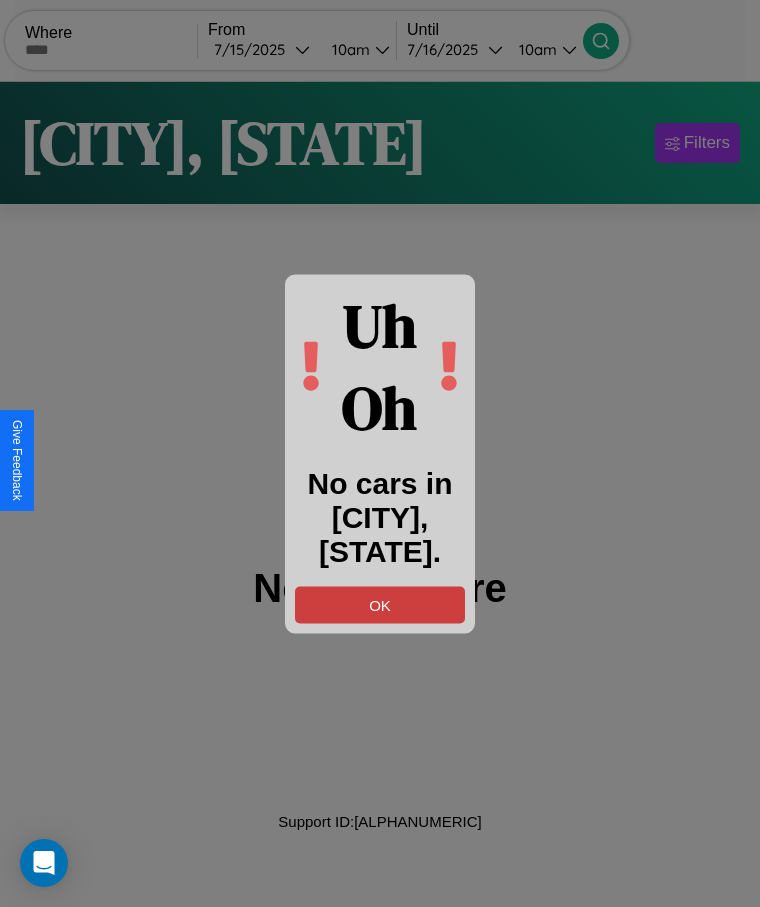 click on "OK" at bounding box center [380, 604] 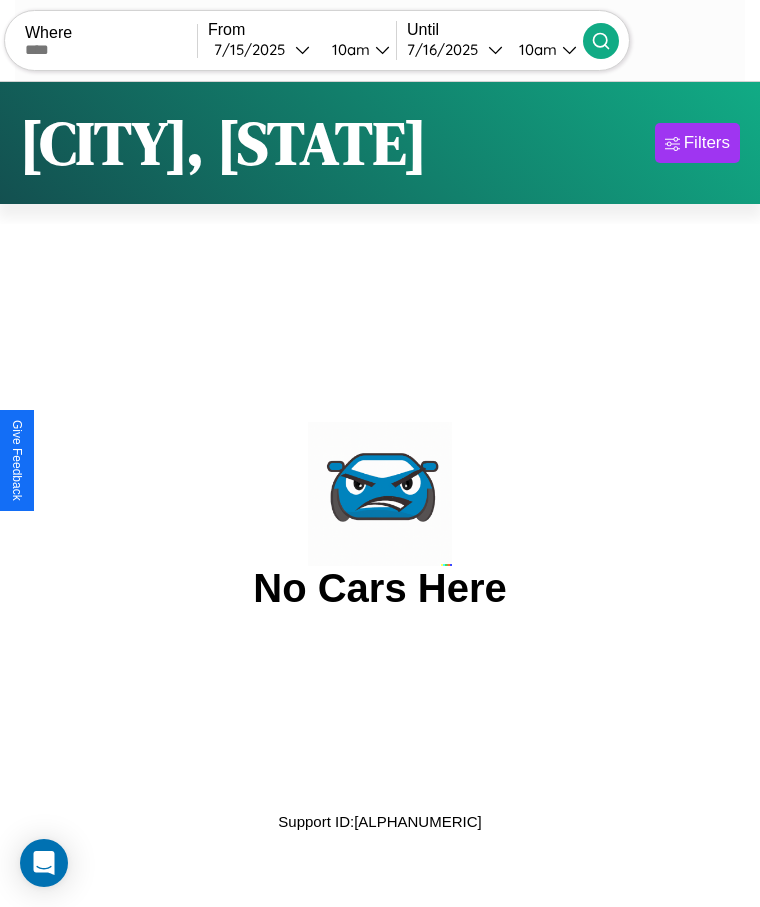 click at bounding box center [111, 50] 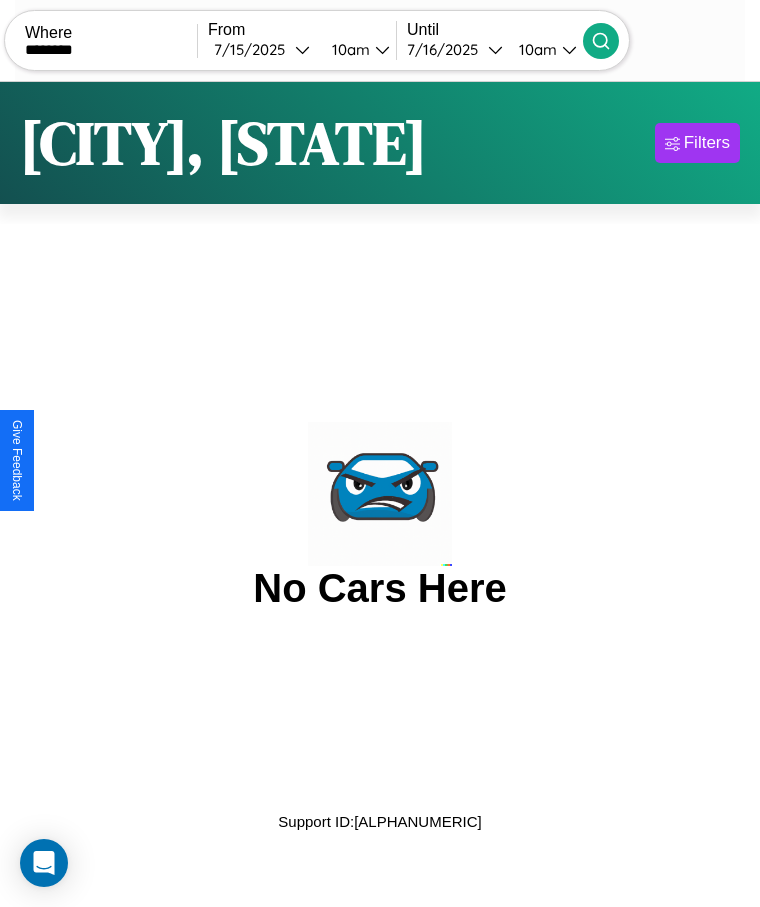 type on "********" 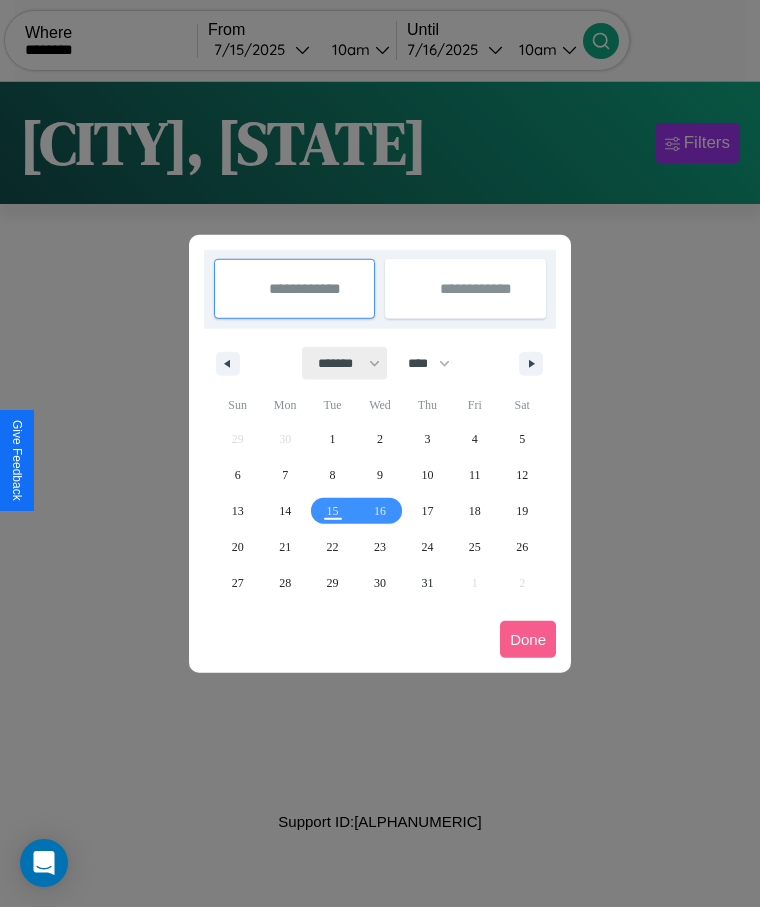 click on "******* ******** ***** ***** *** **** **** ****** ********* ******* ******** ********" at bounding box center [345, 363] 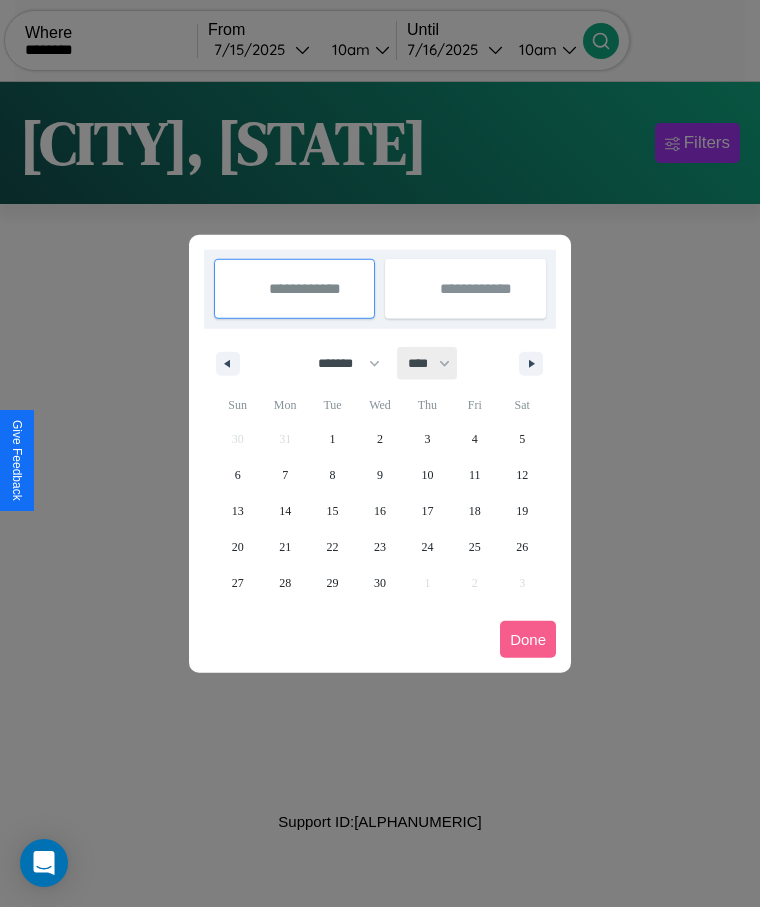 click on "**** **** **** **** **** **** **** **** **** **** **** **** **** **** **** **** **** **** **** **** **** **** **** **** **** **** **** **** **** **** **** **** **** **** **** **** **** **** **** **** **** **** **** **** **** **** **** **** **** **** **** **** **** **** **** **** **** **** **** **** **** **** **** **** **** **** **** **** **** **** **** **** **** **** **** **** **** **** **** **** **** **** **** **** **** **** **** **** **** **** **** **** **** **** **** **** **** **** **** **** **** **** **** **** **** **** **** **** **** **** **** **** **** **** **** **** **** **** **** **** ****" at bounding box center [428, 363] 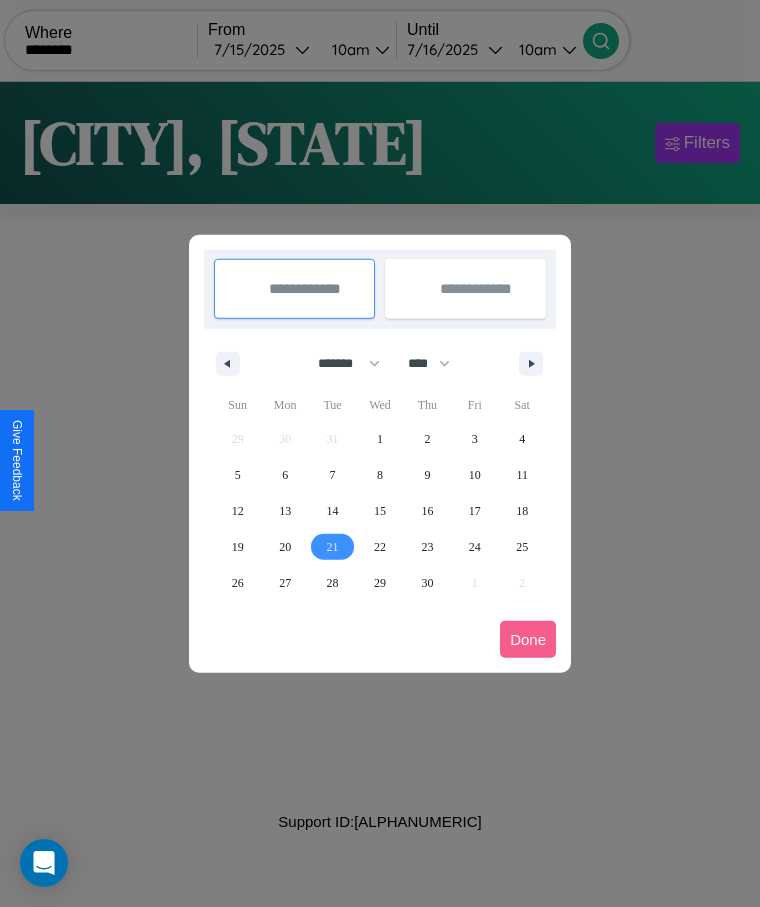 click on "21" at bounding box center [333, 547] 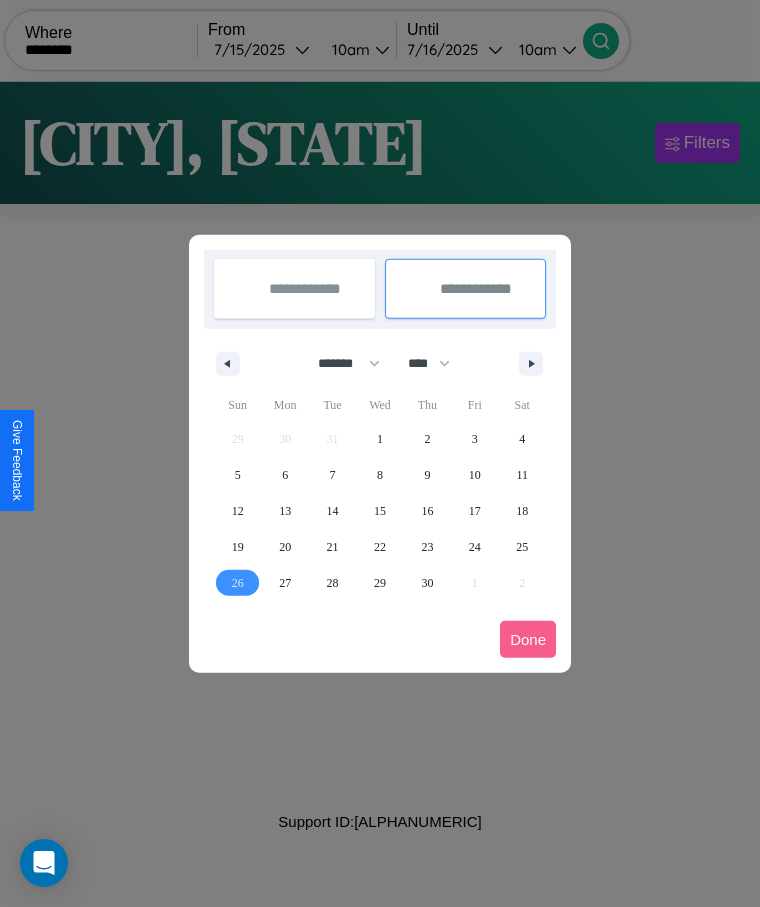 click on "26" at bounding box center (238, 583) 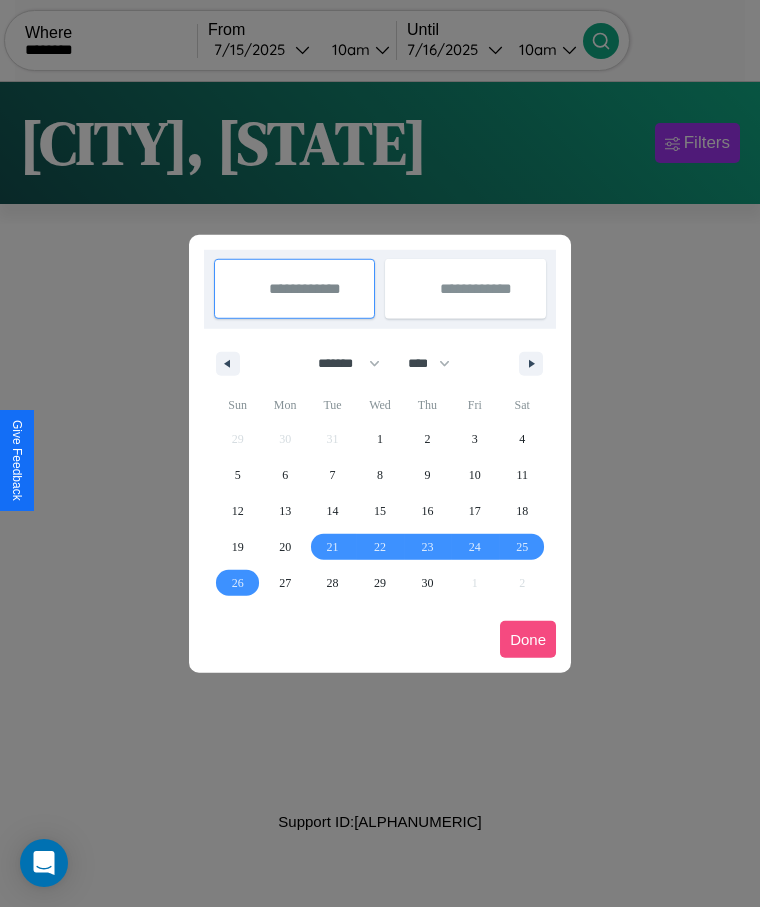 click on "Done" at bounding box center [528, 639] 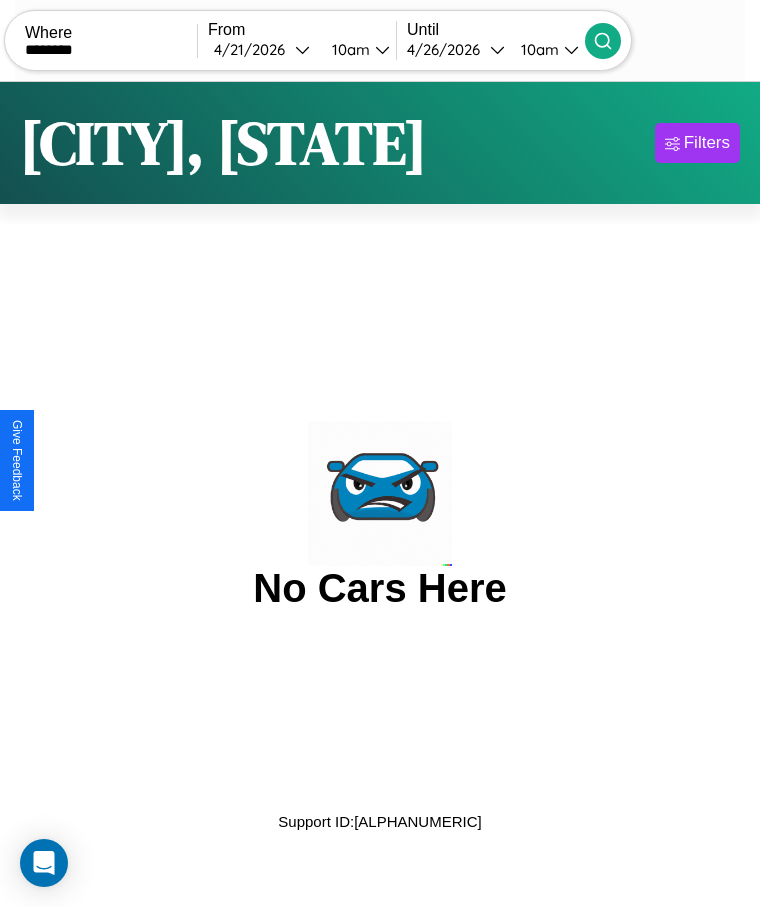 click 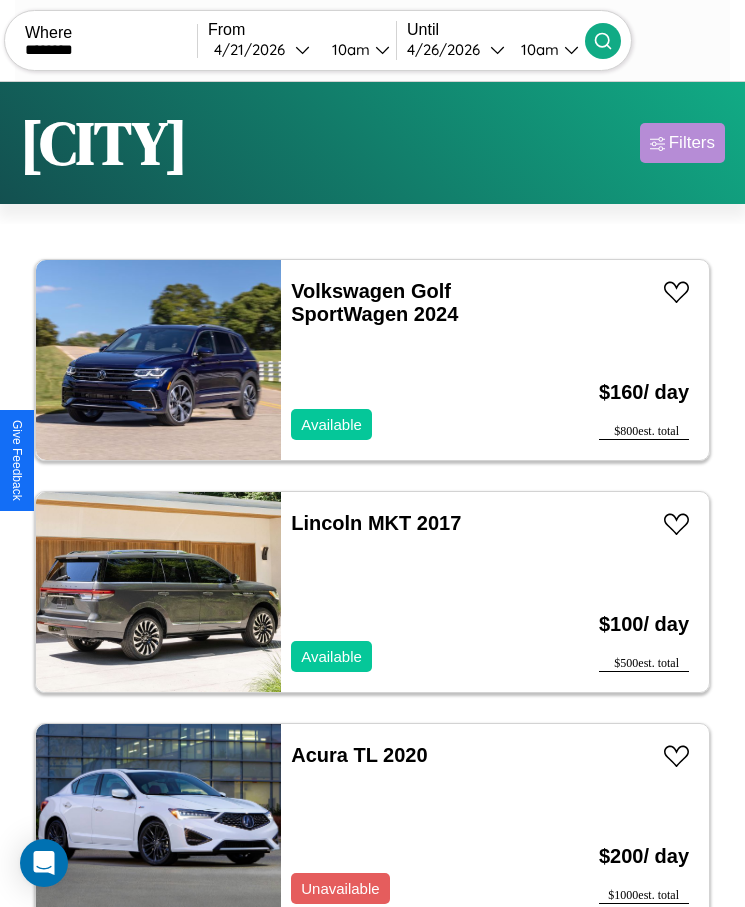 click on "Filters" at bounding box center (692, 143) 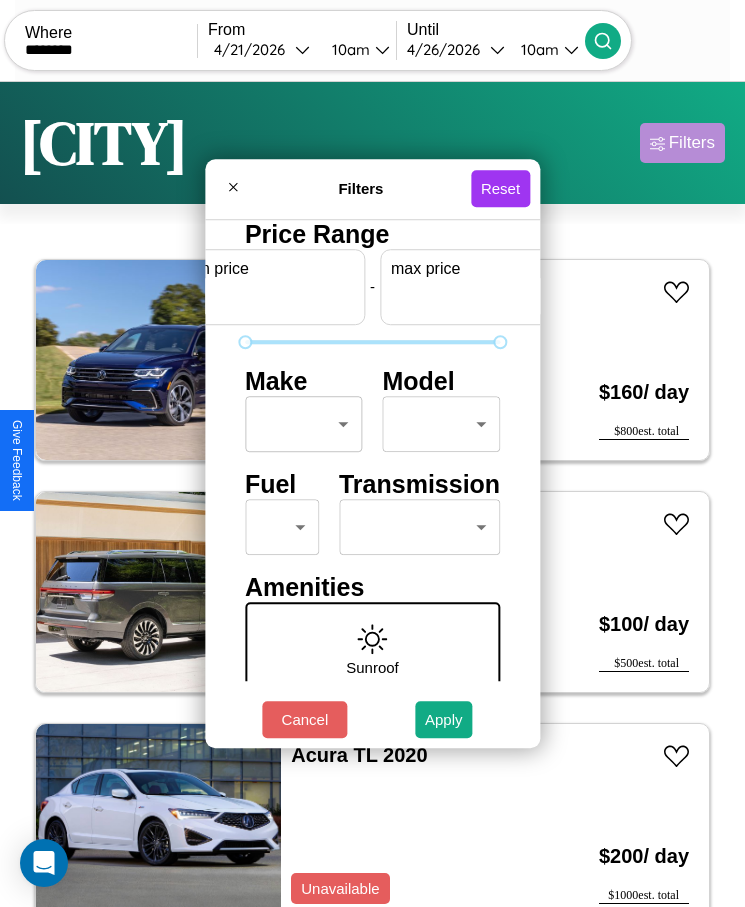 scroll, scrollTop: 0, scrollLeft: 74, axis: horizontal 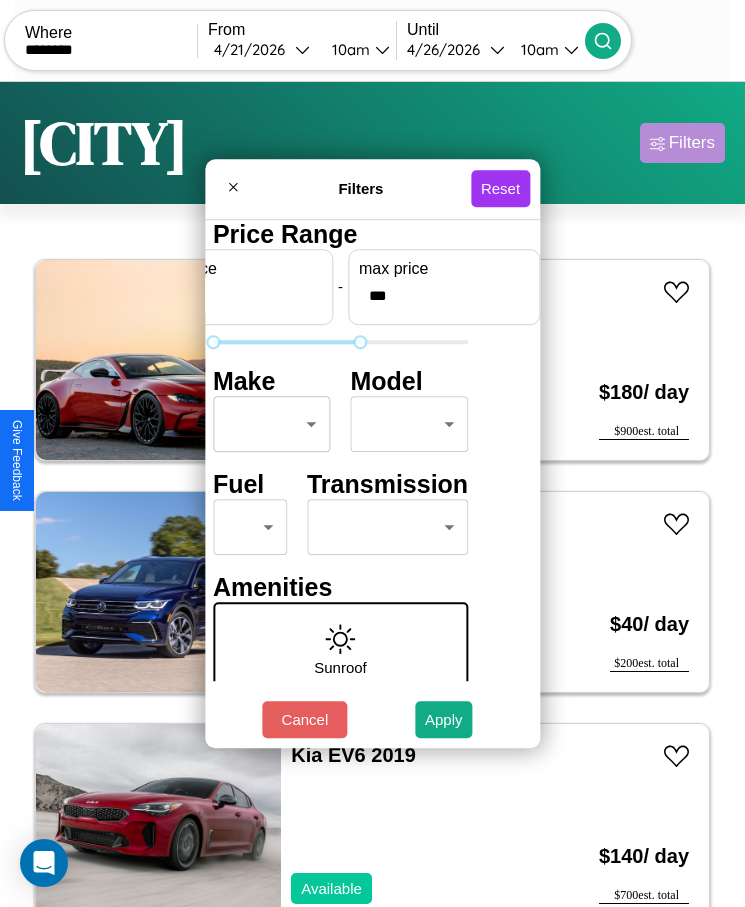 type on "***" 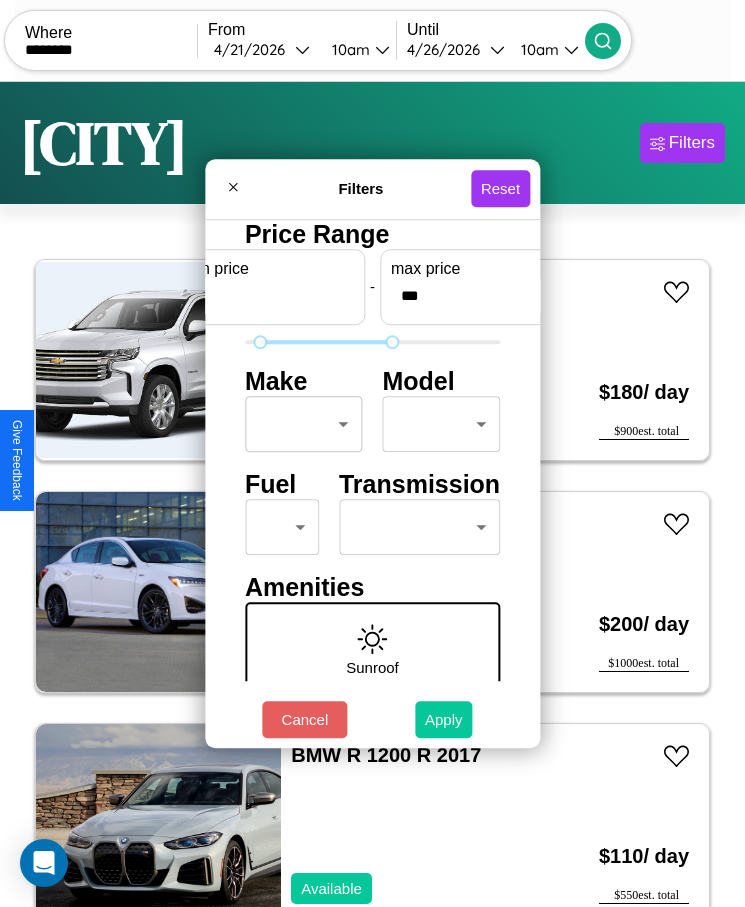 type on "**" 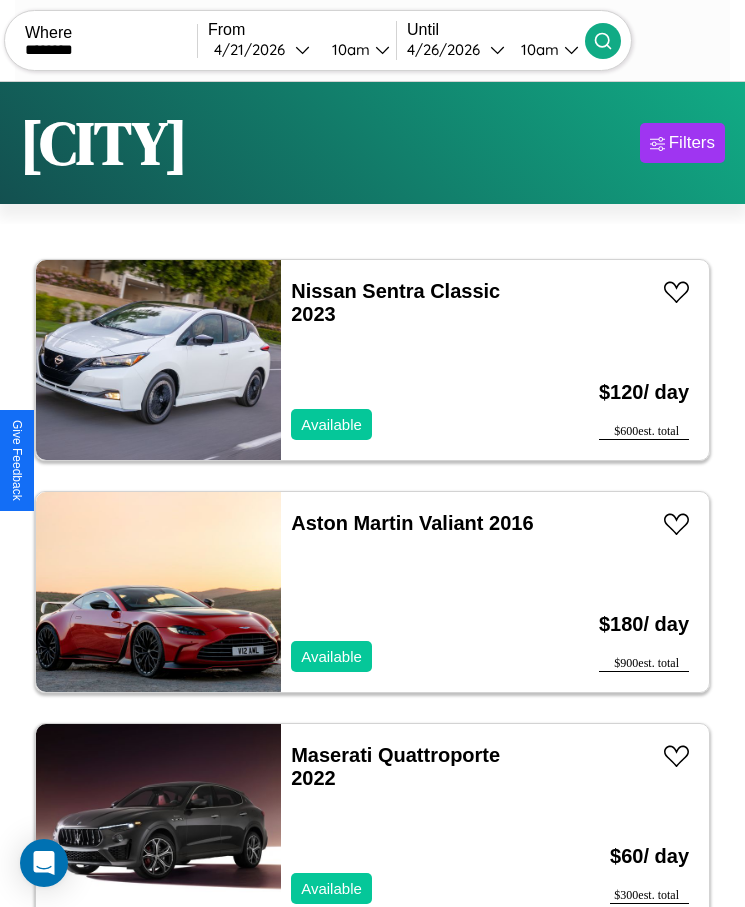 scroll, scrollTop: 48, scrollLeft: 0, axis: vertical 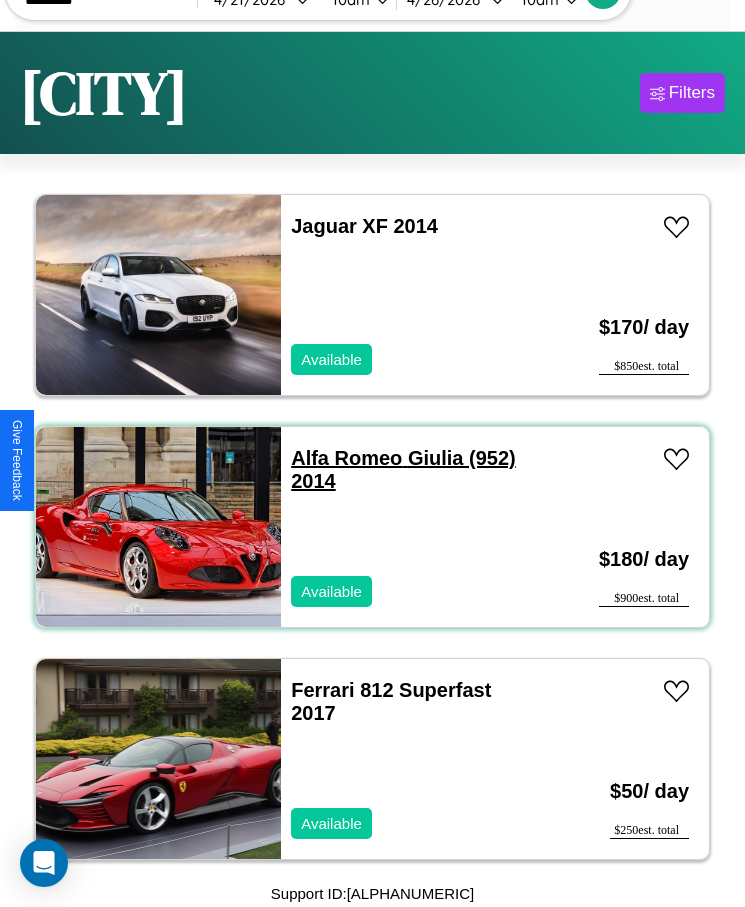 click on "Alfa Romeo   Giulia (952)   2014" at bounding box center (403, 469) 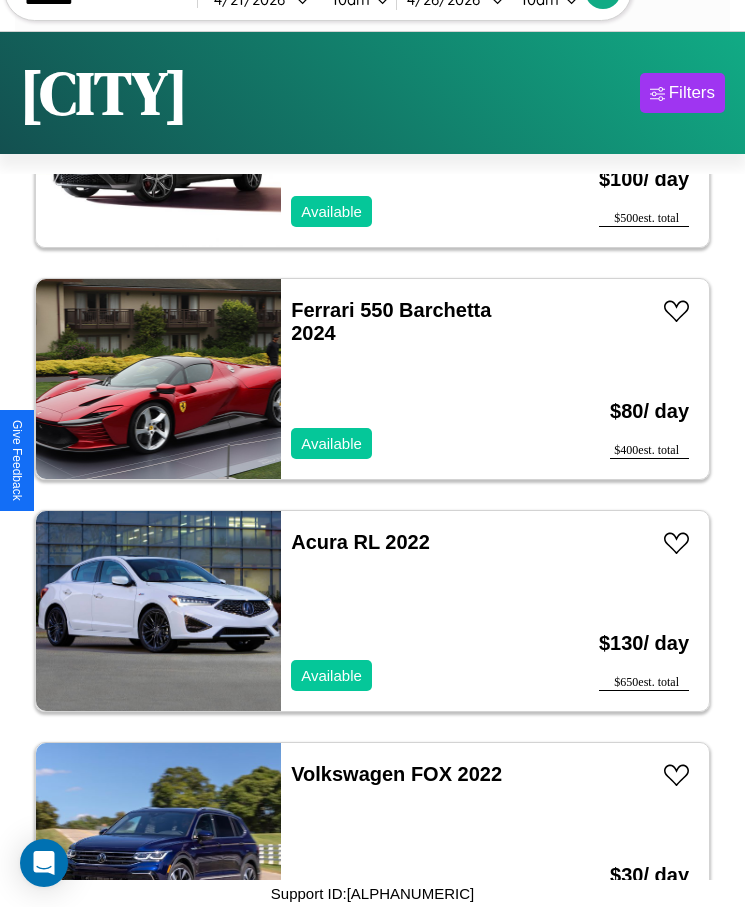 scroll, scrollTop: 31799, scrollLeft: 0, axis: vertical 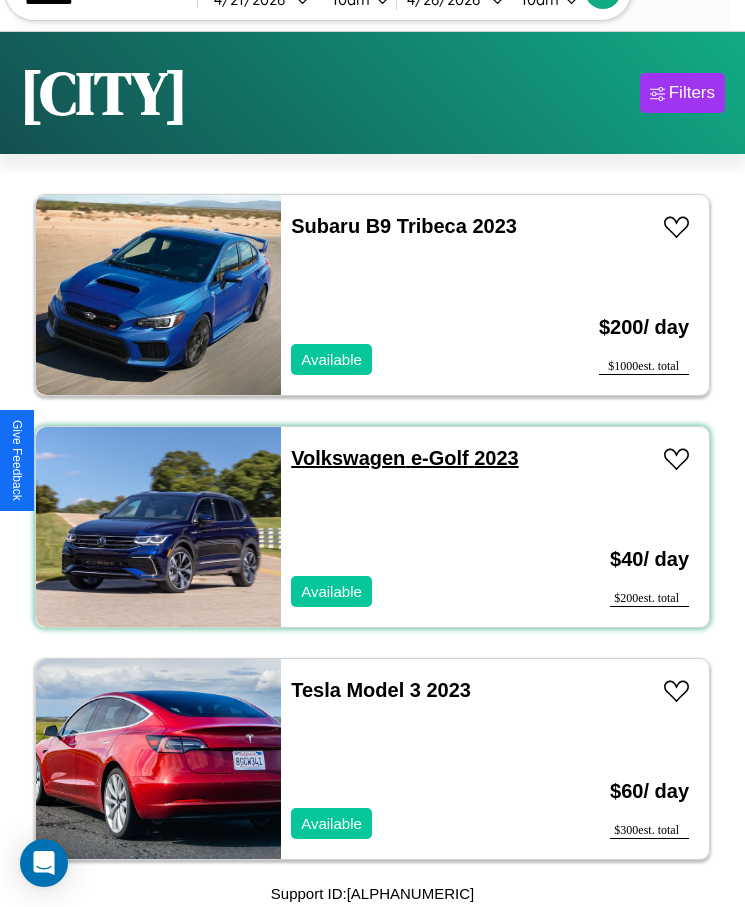 click on "Volkswagen   e-Golf   2023" at bounding box center [405, 458] 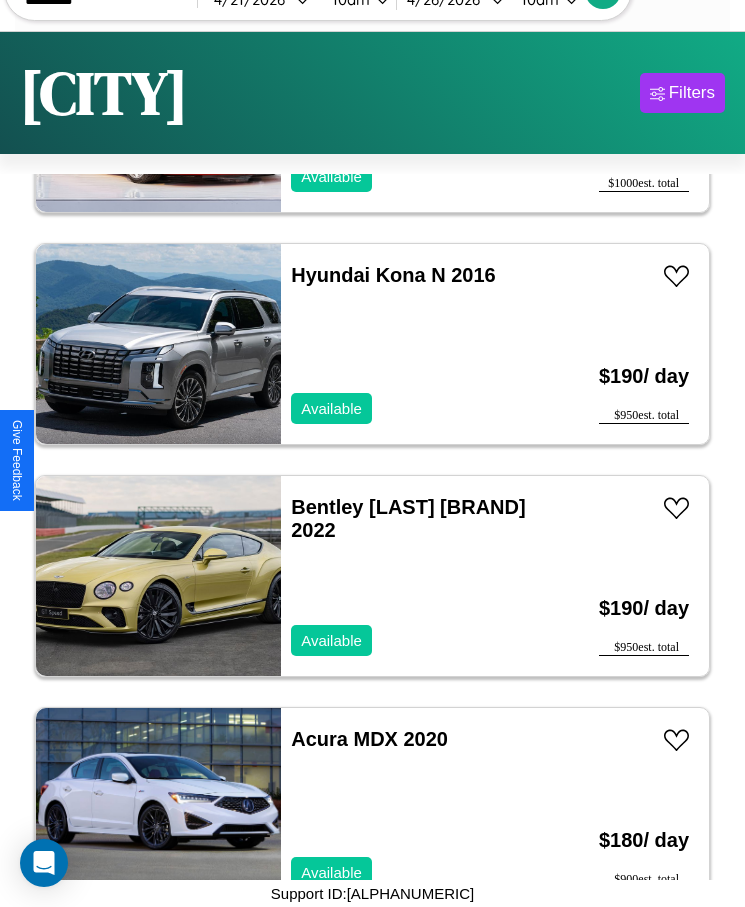 scroll, scrollTop: 25303, scrollLeft: 0, axis: vertical 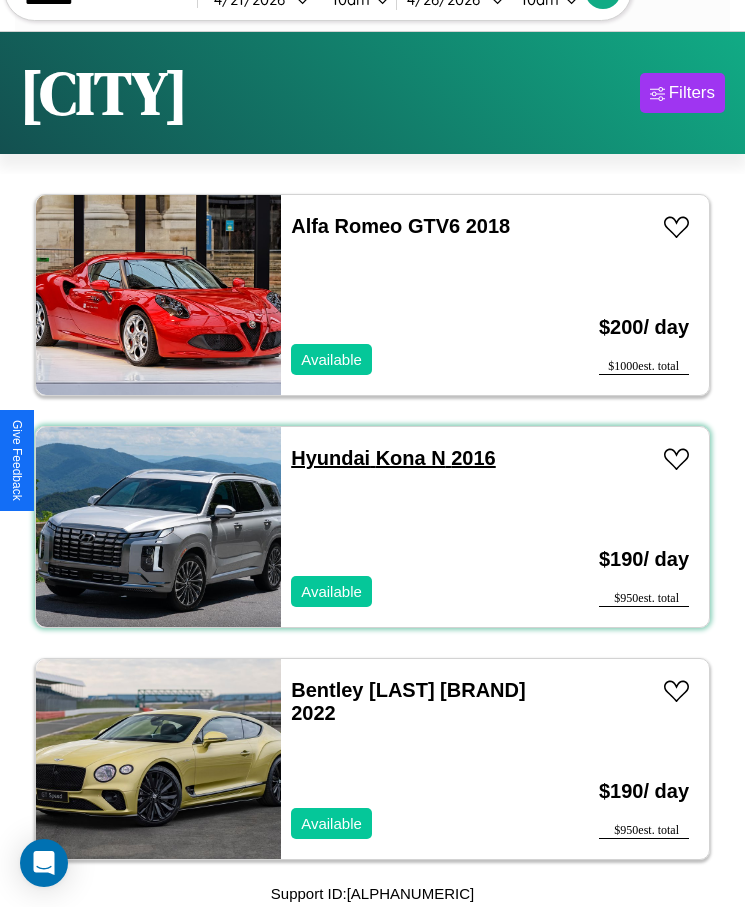 click on "Hyundai   Kona N   2016" at bounding box center (393, 458) 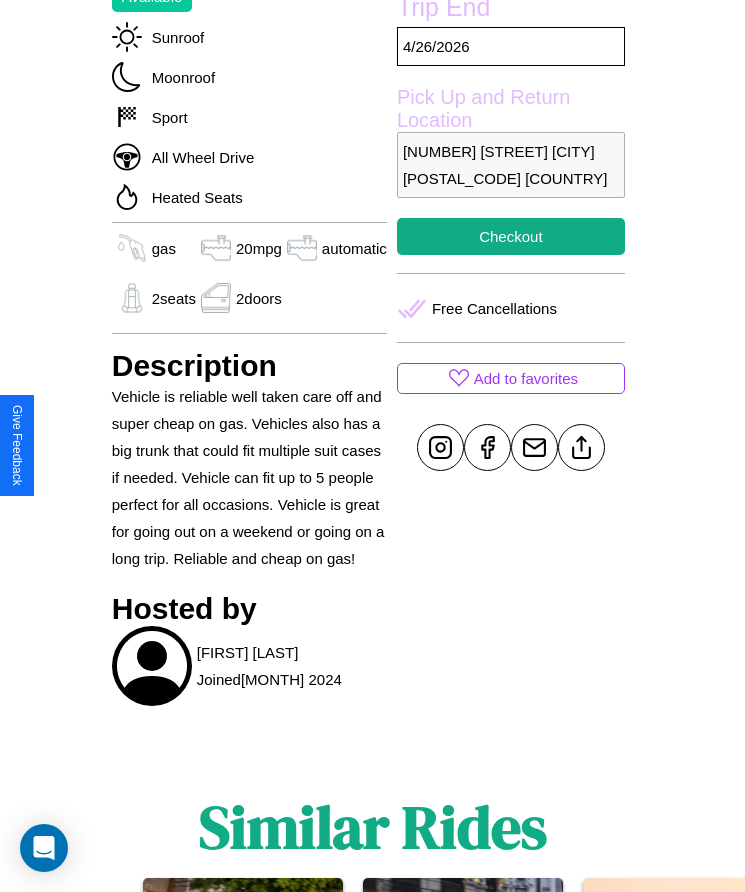 scroll, scrollTop: 767, scrollLeft: 0, axis: vertical 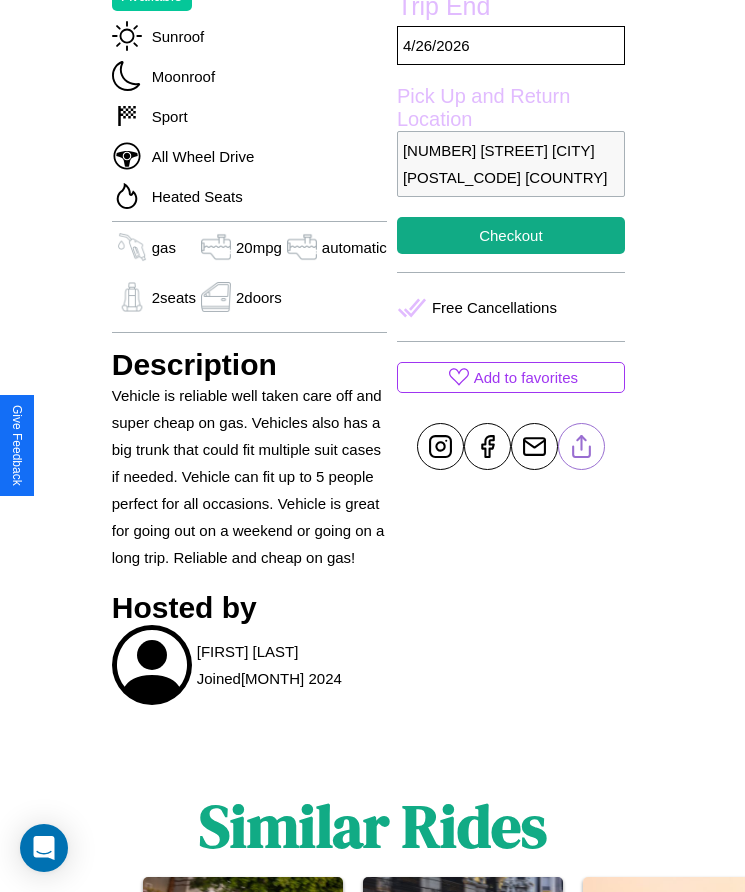 click 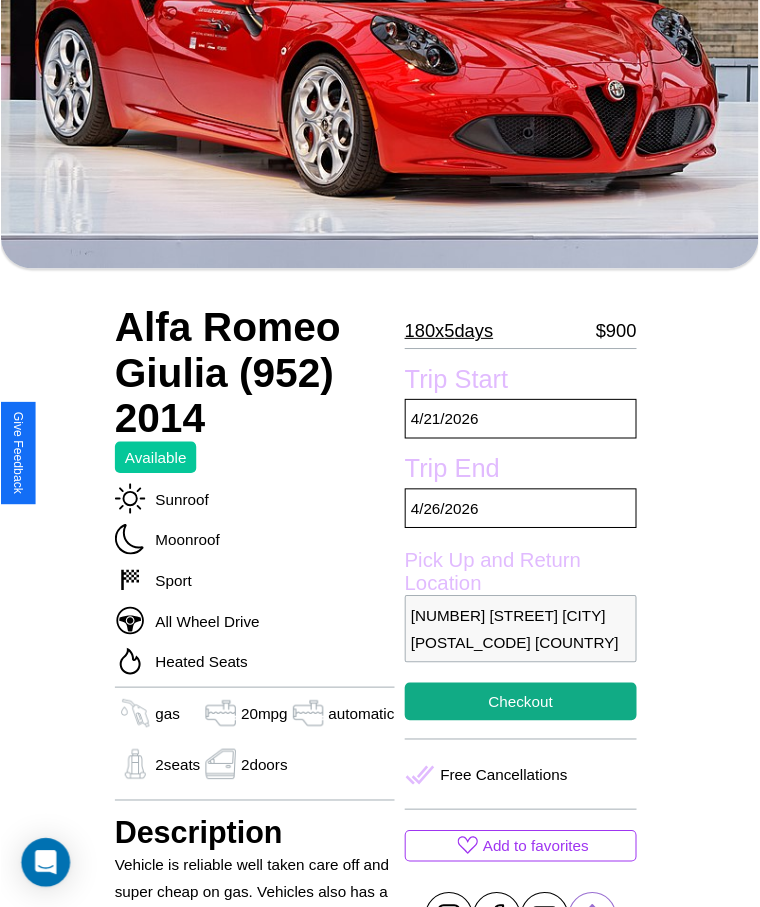 scroll, scrollTop: 278, scrollLeft: 0, axis: vertical 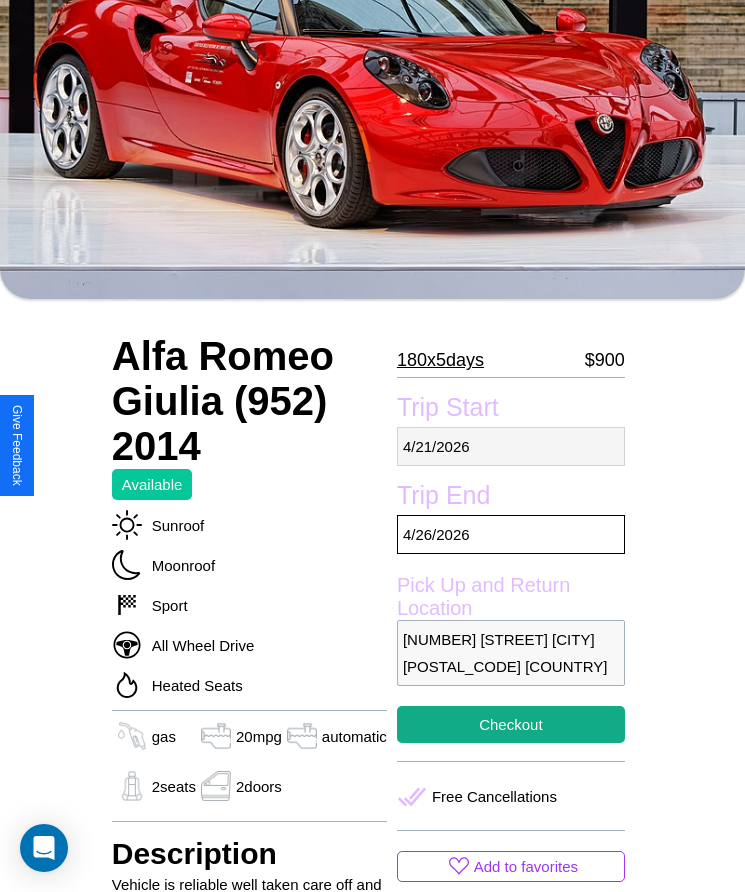 click on "4 / 21 / 2026" at bounding box center (511, 446) 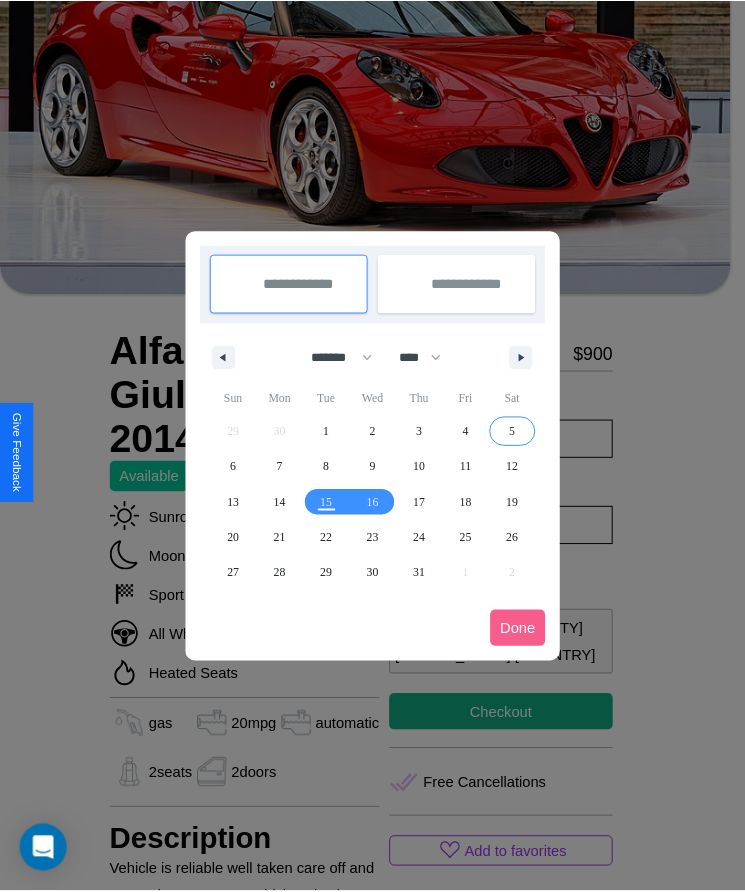scroll, scrollTop: 0, scrollLeft: 0, axis: both 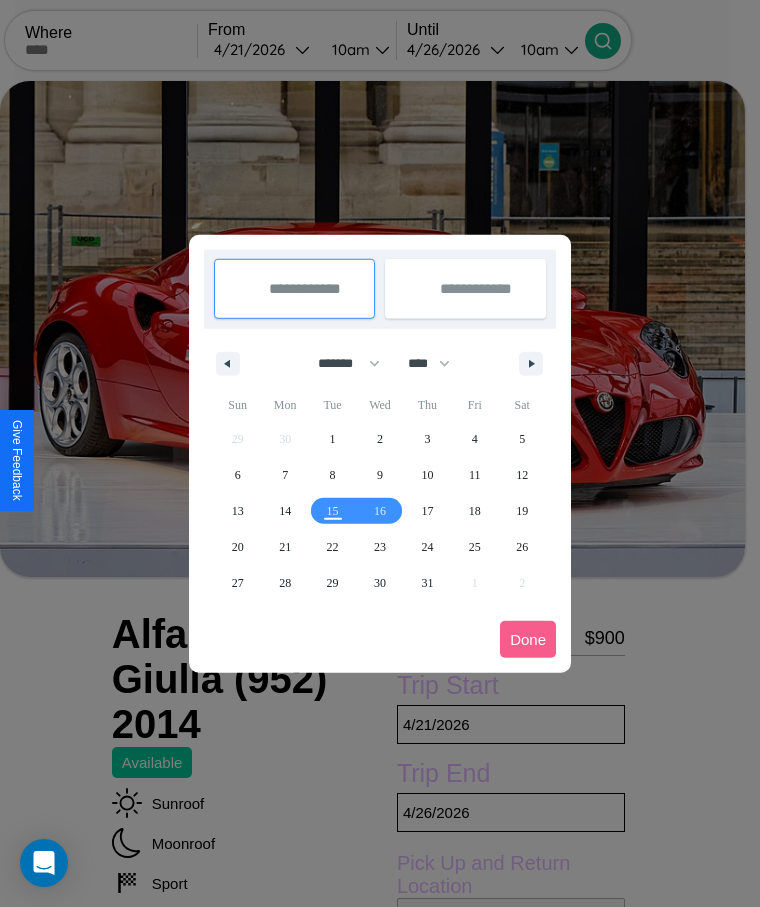 click at bounding box center [380, 453] 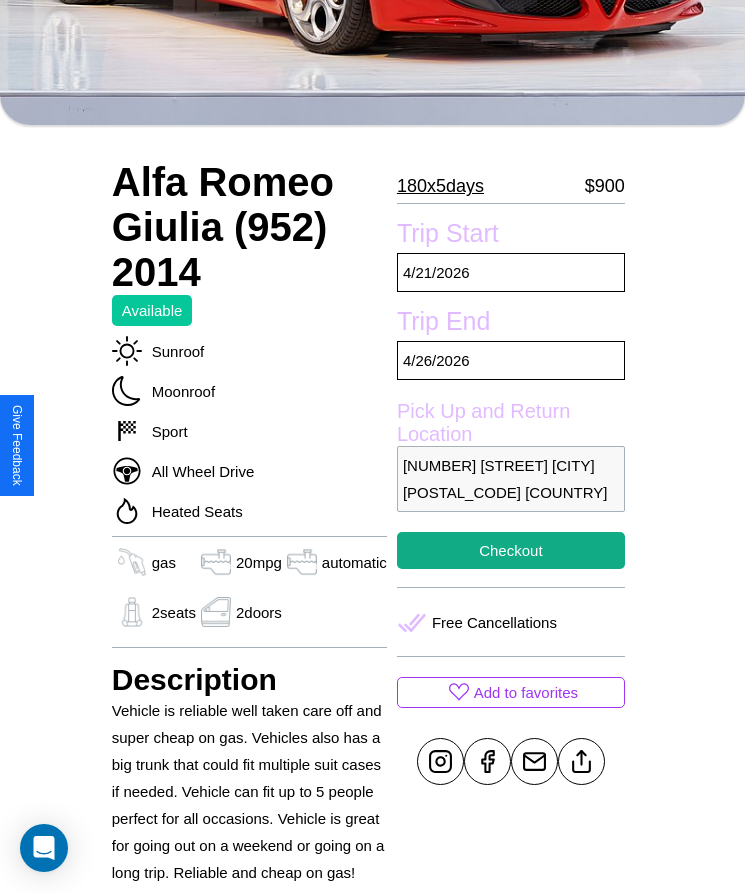 scroll, scrollTop: 485, scrollLeft: 0, axis: vertical 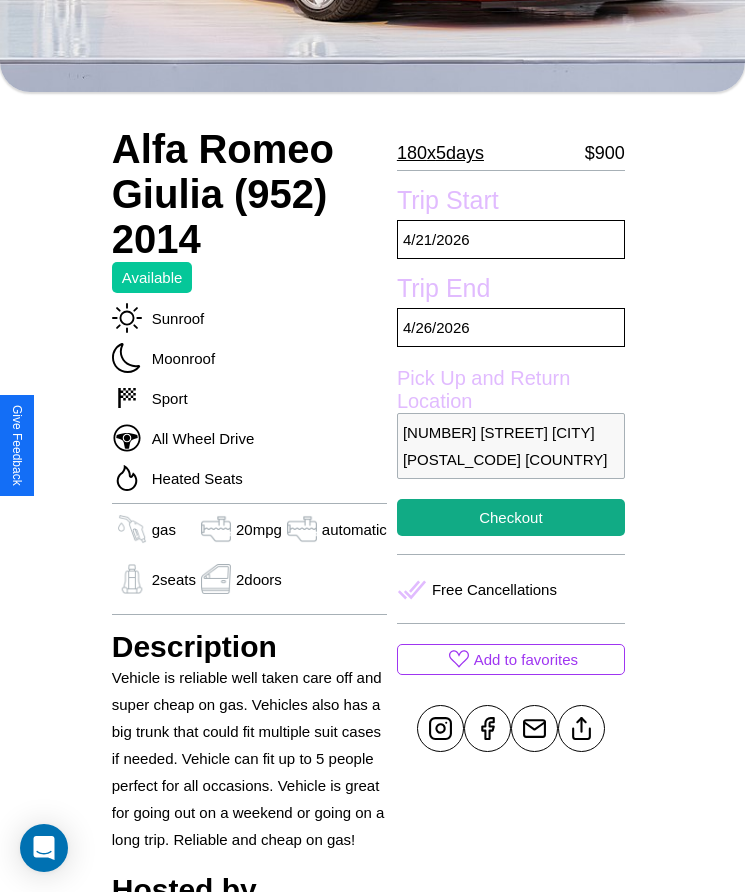 click on "317 Elm Street  Budapest  59600 Hungary" at bounding box center [511, 446] 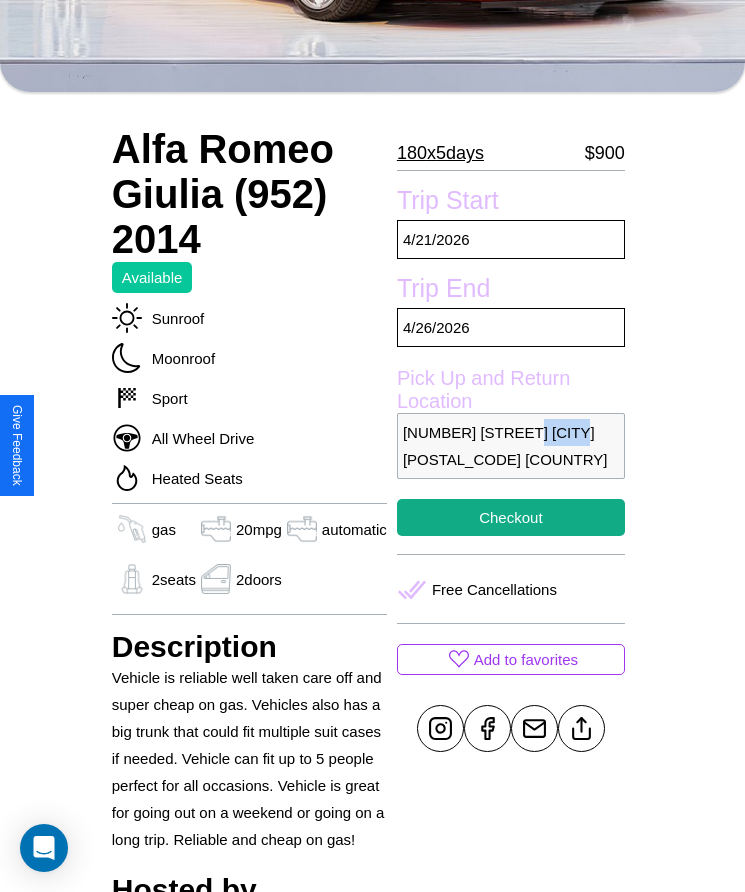 click on "317 Elm Street  Budapest  59600 Hungary" at bounding box center (511, 446) 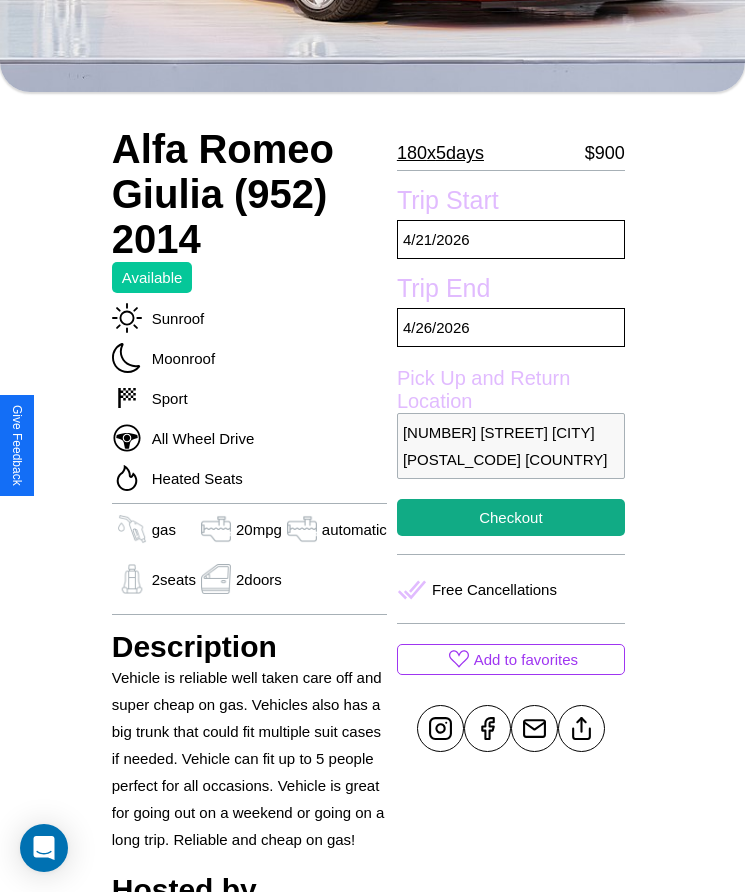click on "317 Elm Street  Budapest  59600 Hungary" at bounding box center [511, 446] 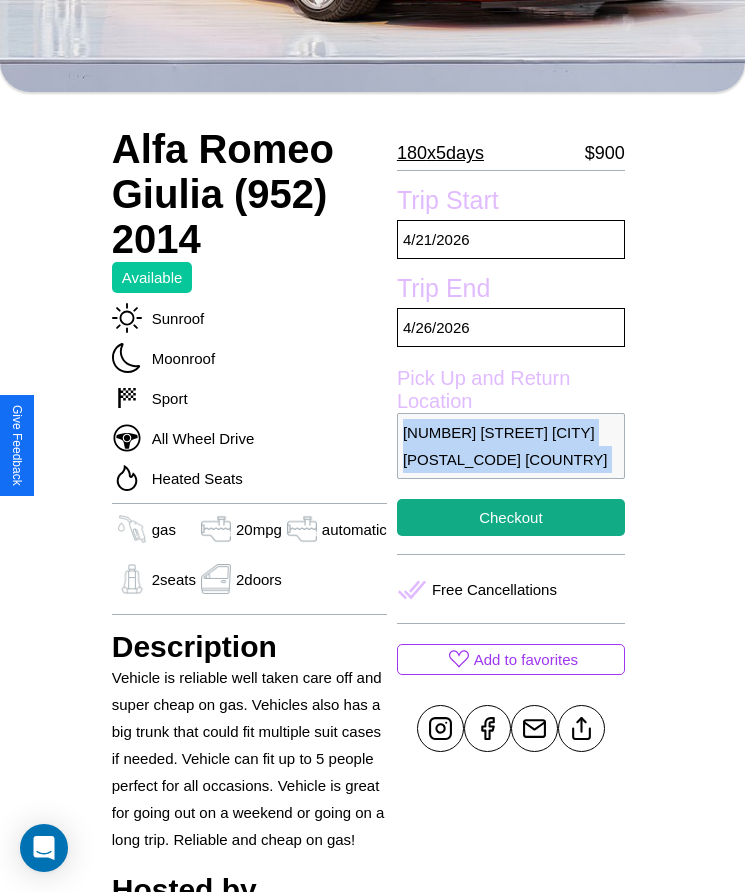 click on "317 Elm Street  Budapest  59600 Hungary" at bounding box center [511, 446] 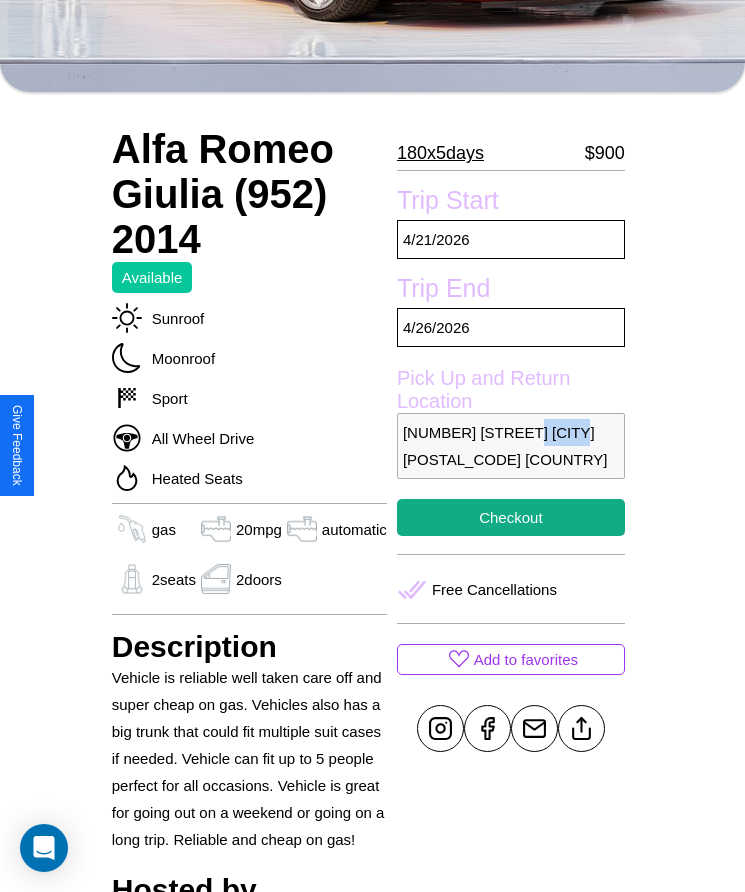 click on "317 Elm Street  Budapest  59600 Hungary" at bounding box center [511, 446] 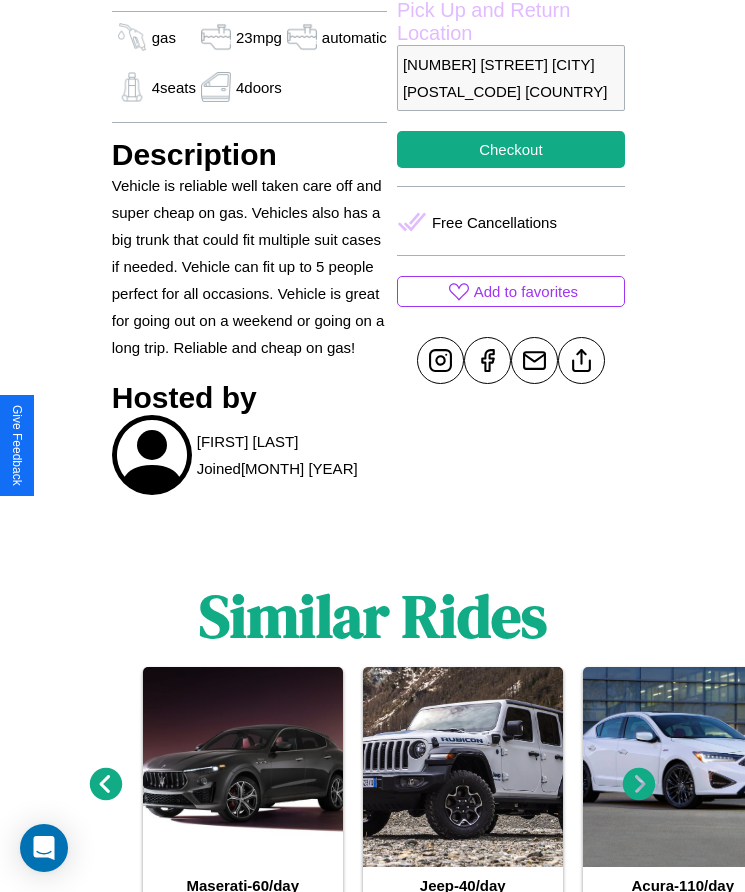 scroll, scrollTop: 914, scrollLeft: 0, axis: vertical 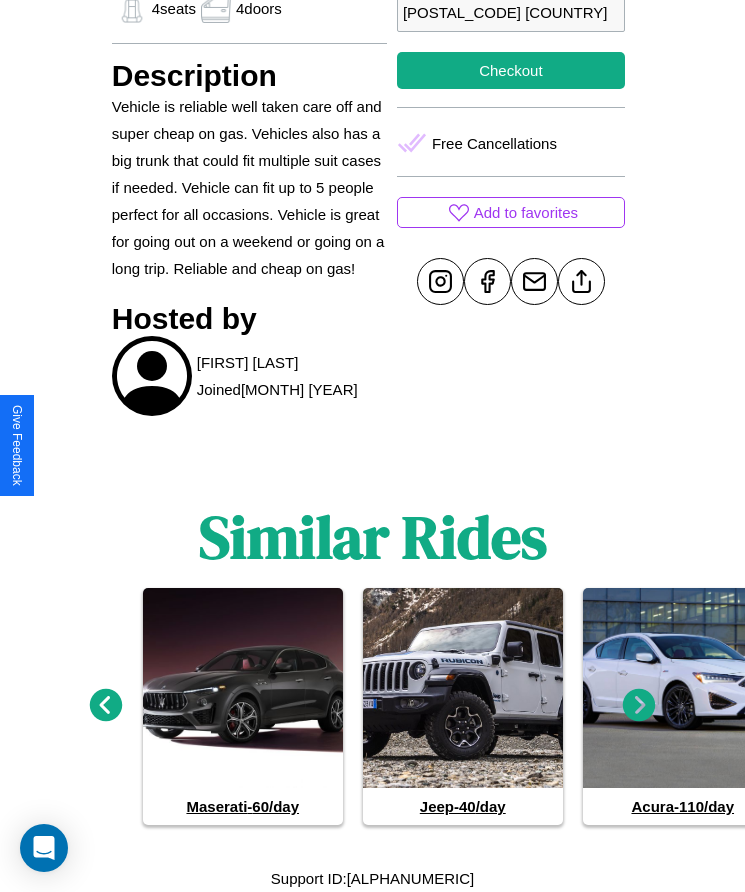 click 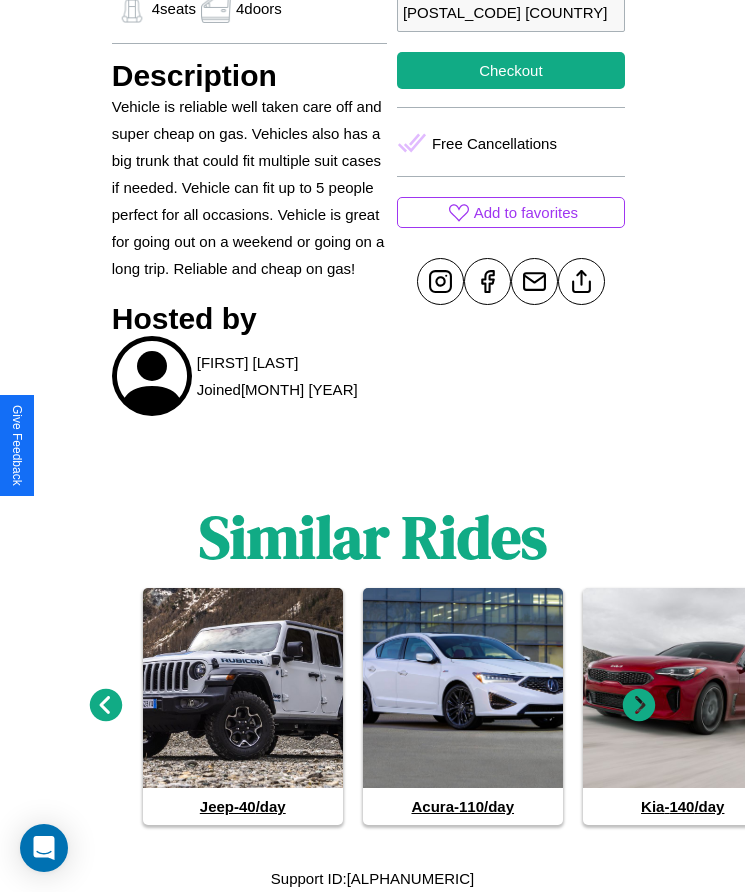 click 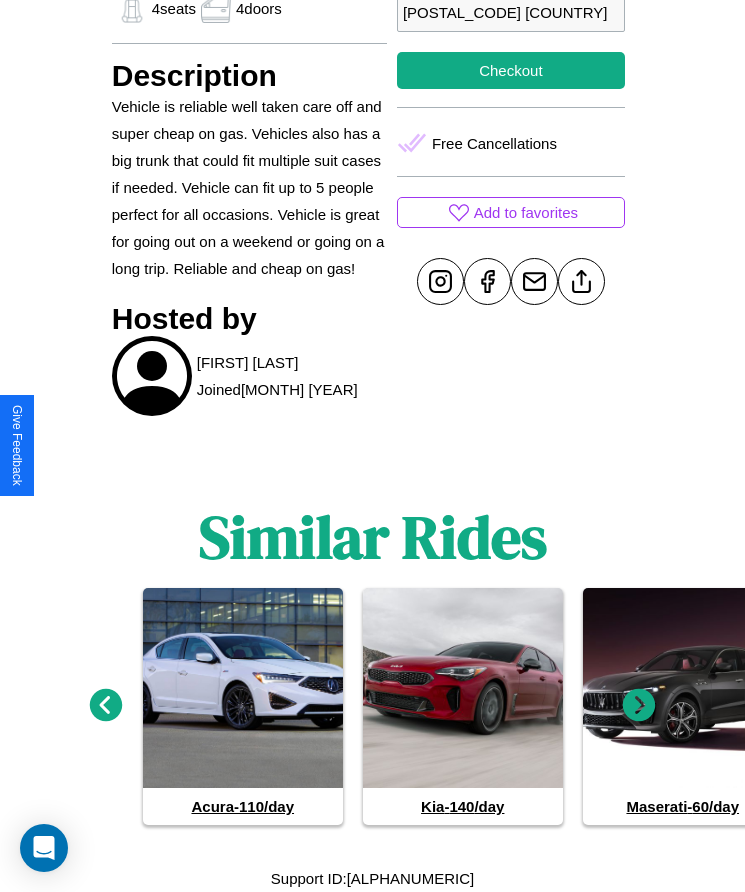 click 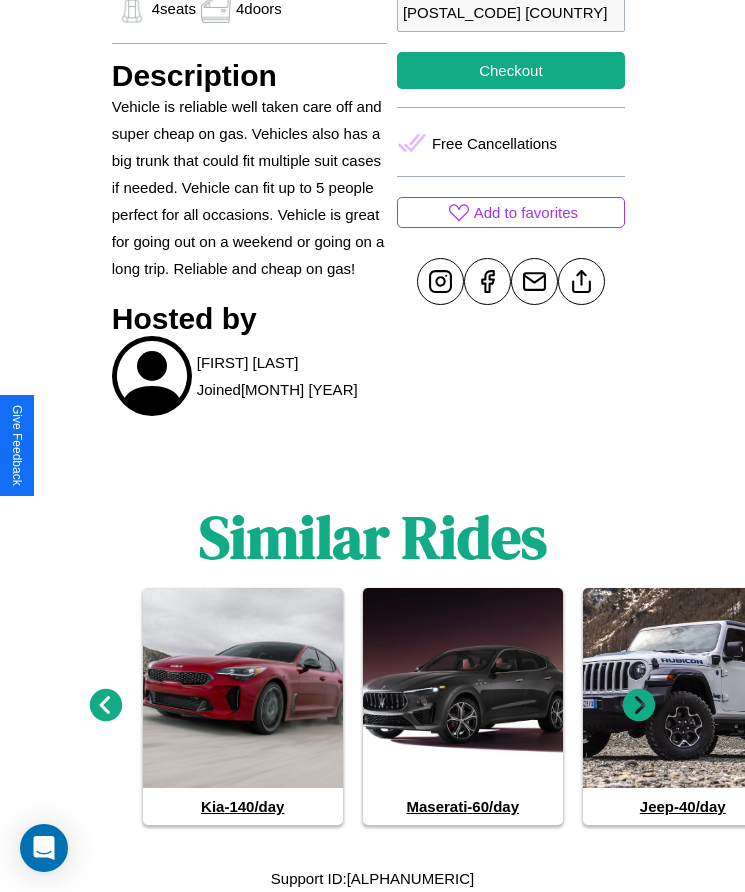 click 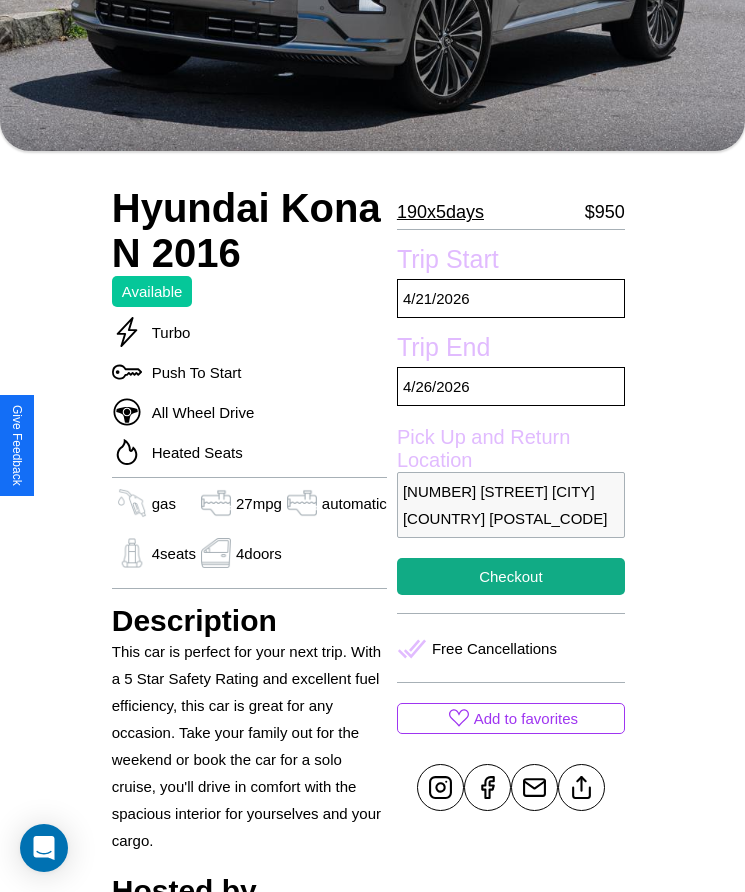 scroll, scrollTop: 702, scrollLeft: 0, axis: vertical 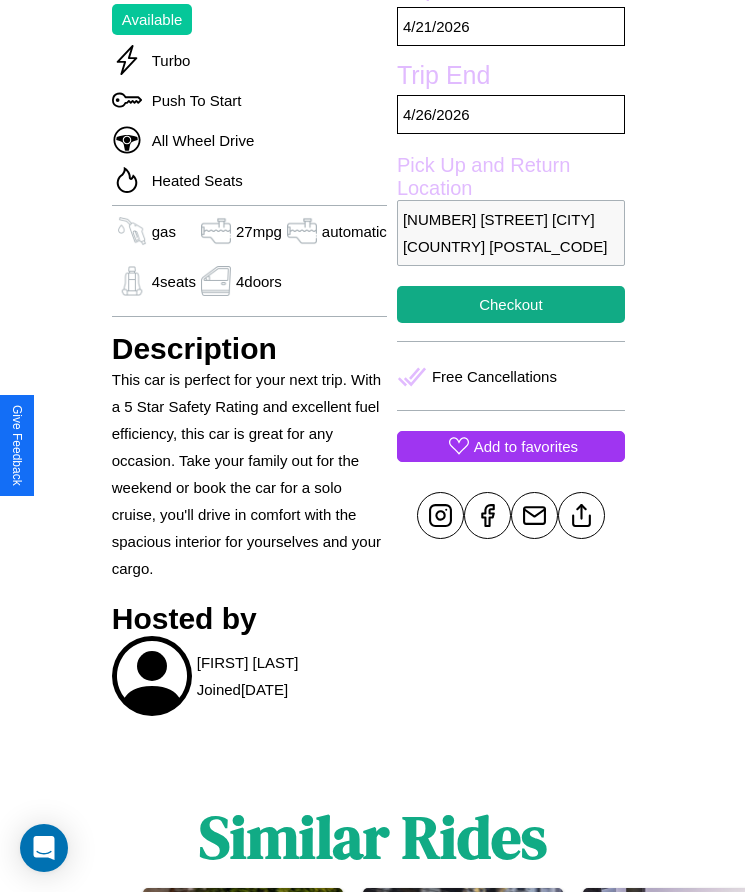click on "Add to favorites" at bounding box center [526, 446] 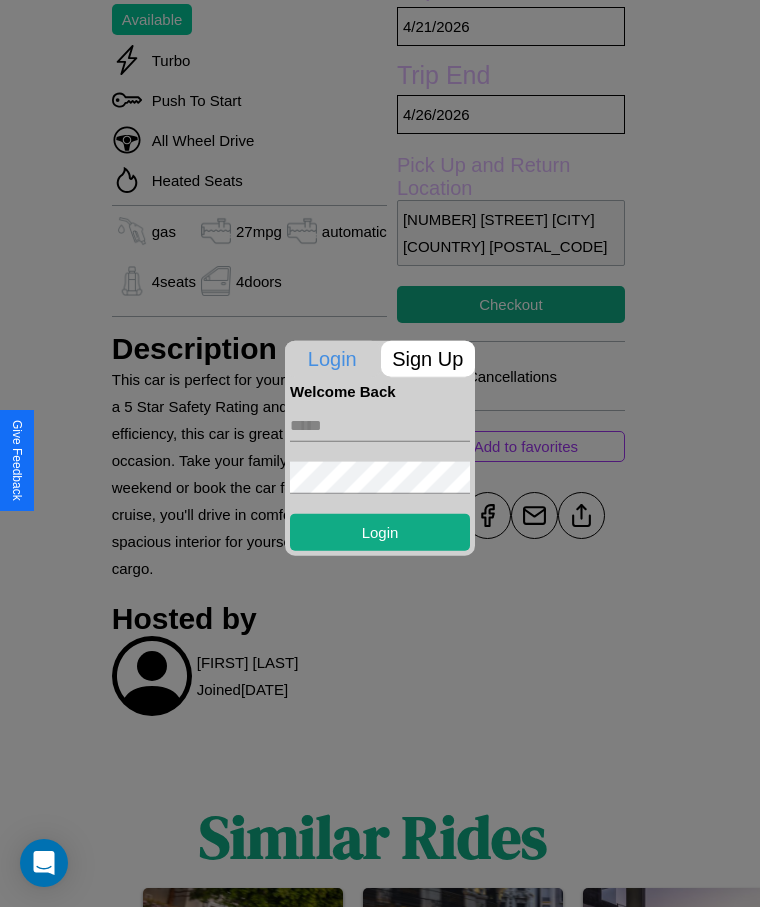 click at bounding box center [380, 425] 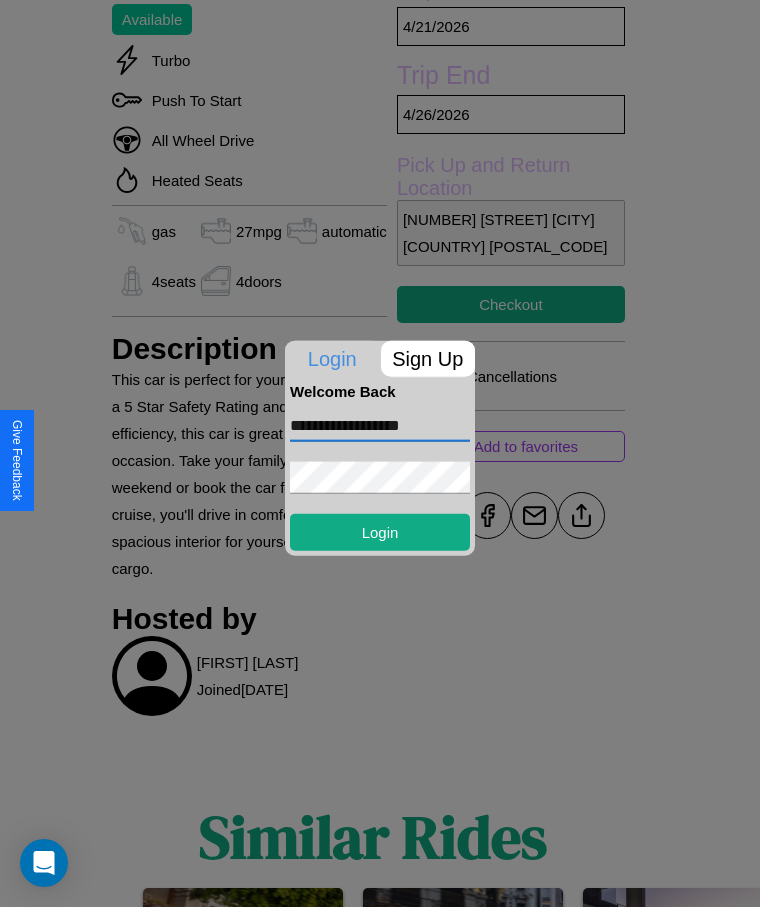 type on "**********" 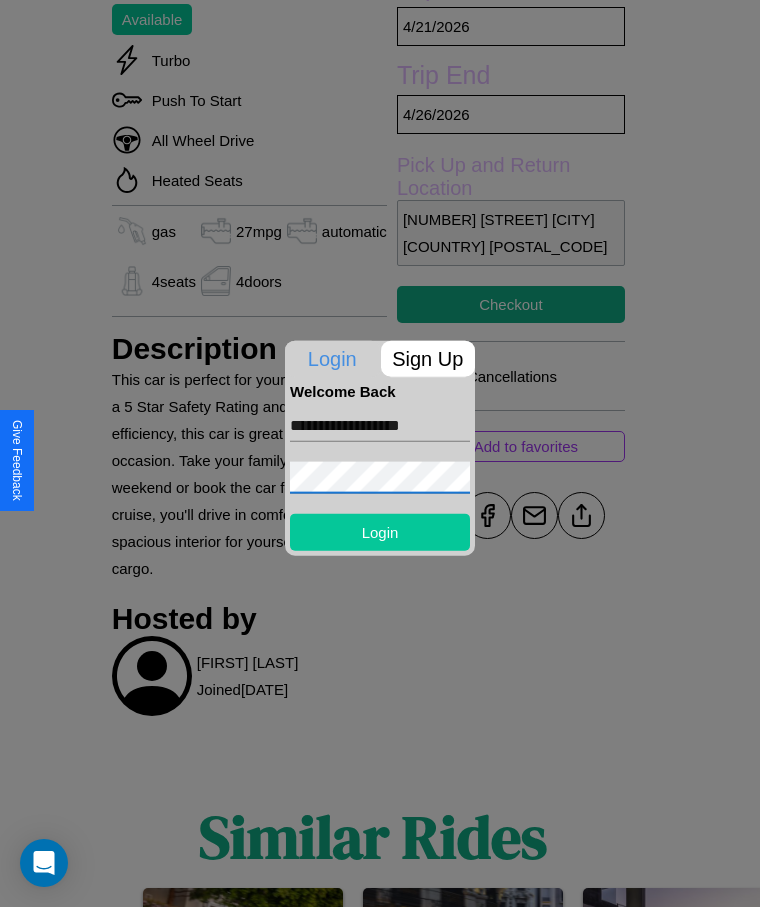 click on "Login" at bounding box center [380, 531] 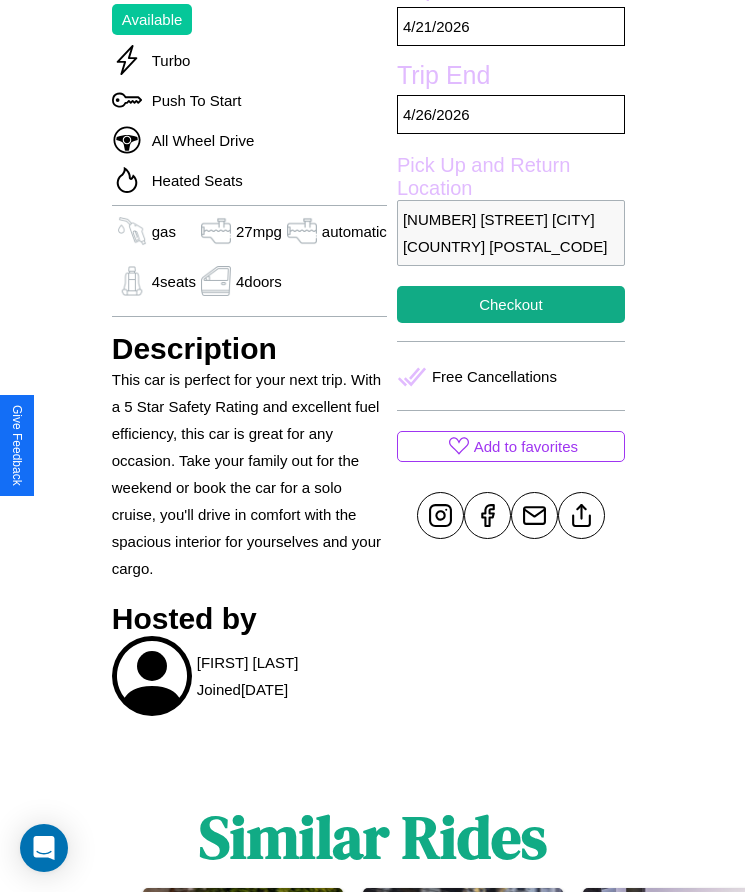 scroll, scrollTop: 771, scrollLeft: 0, axis: vertical 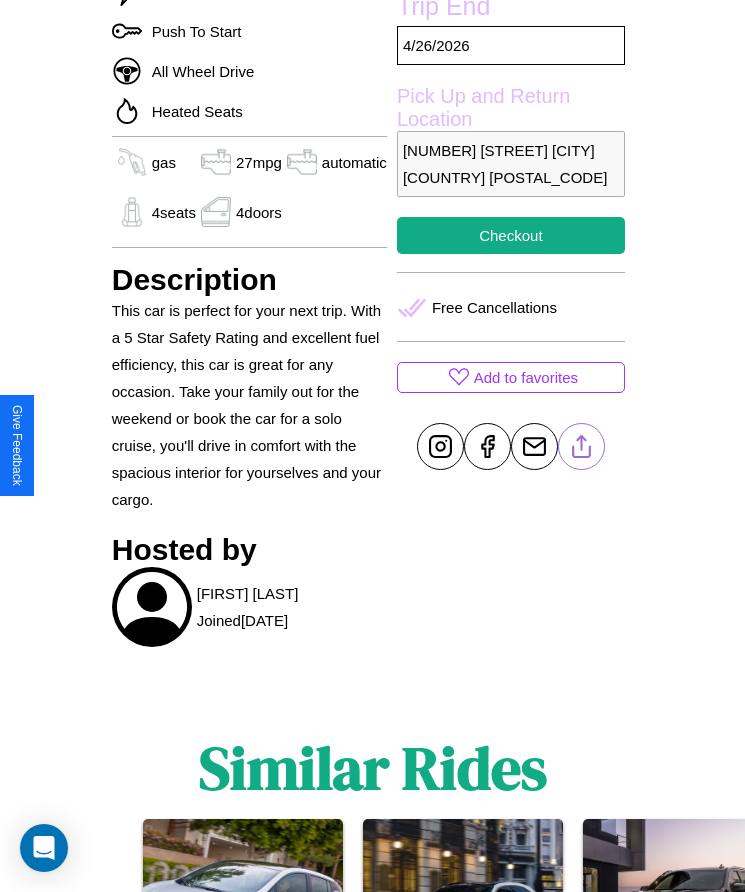 click 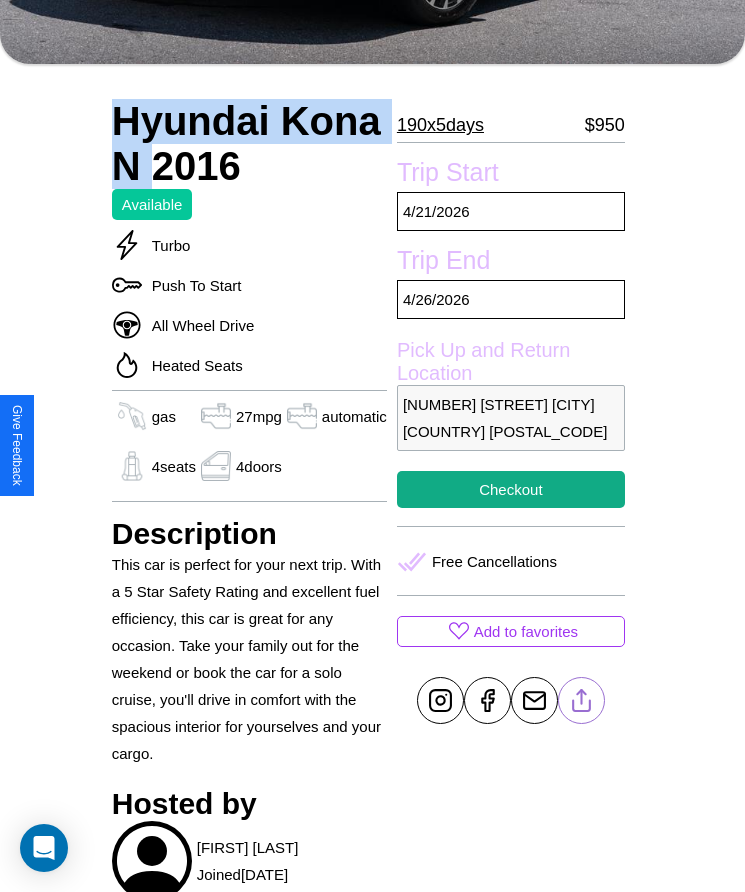 scroll, scrollTop: 560, scrollLeft: 0, axis: vertical 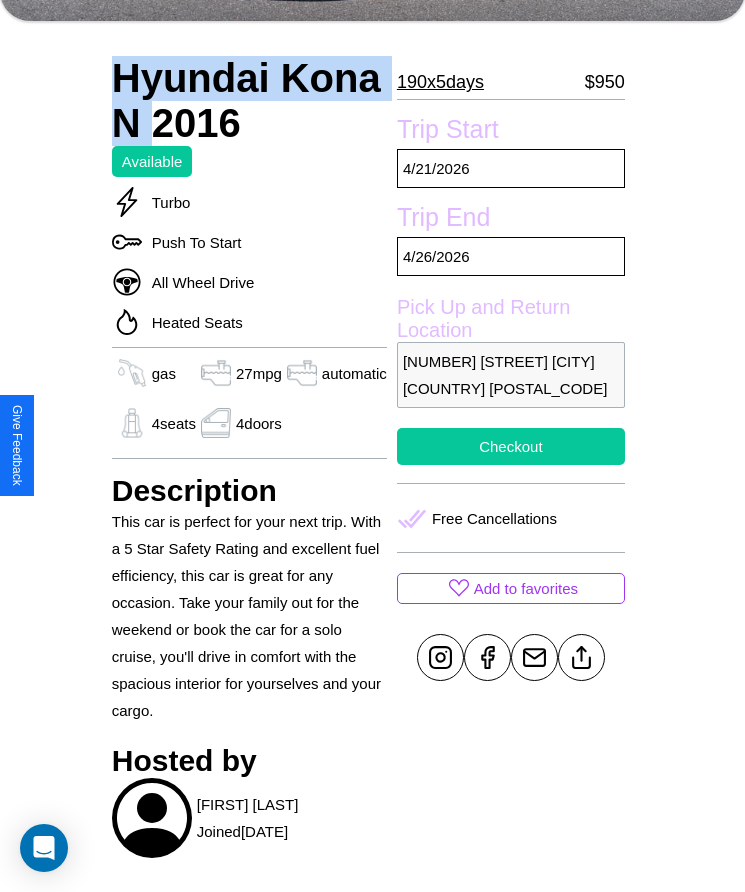click on "Checkout" at bounding box center [511, 446] 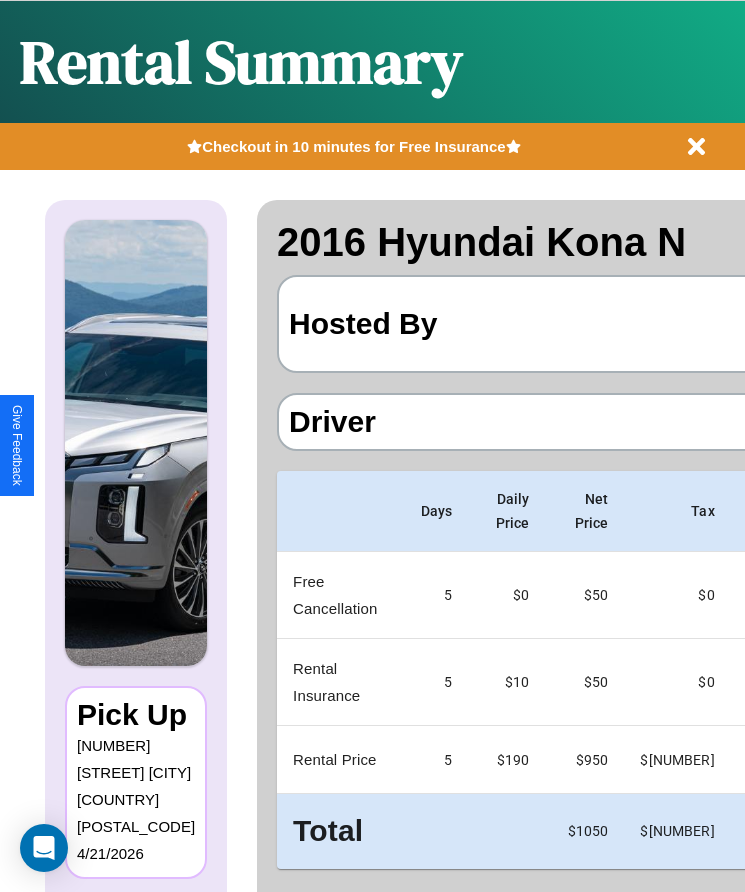 scroll, scrollTop: 0, scrollLeft: 118, axis: horizontal 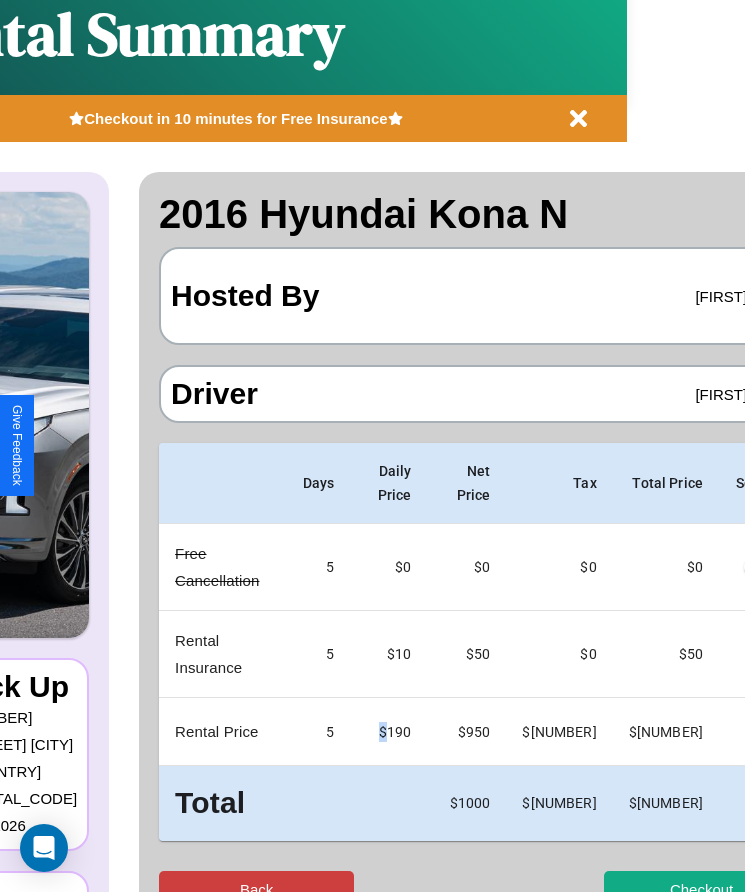 click on "Back" at bounding box center [256, 889] 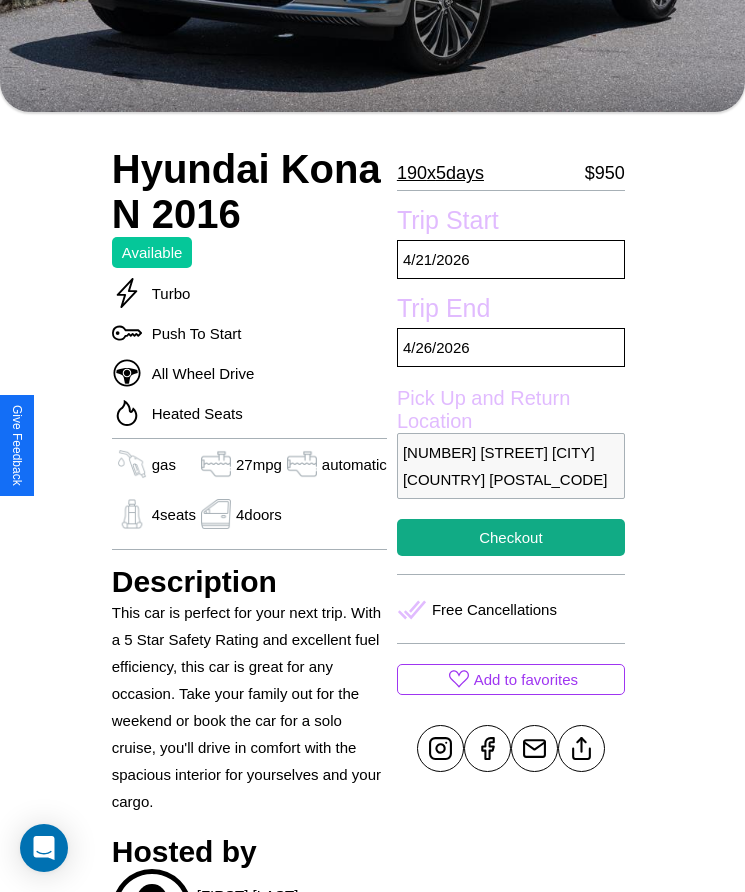 scroll, scrollTop: 489, scrollLeft: 0, axis: vertical 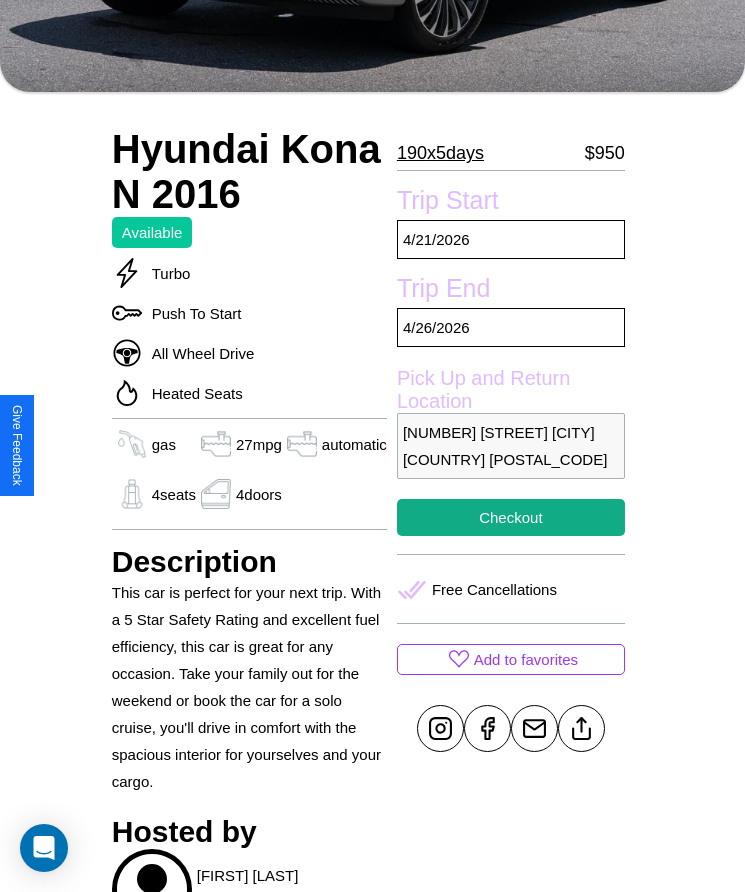 click on "9691 Chestnut Street  Budapest  Hungary 20662" at bounding box center (511, 446) 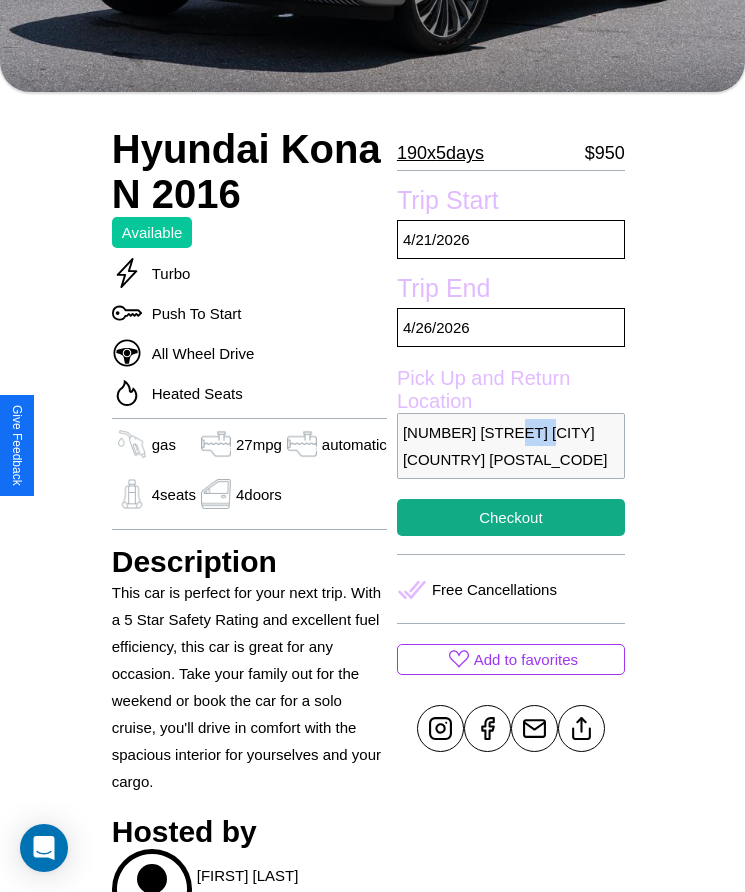 click on "9691 Chestnut Street  Budapest  Hungary 20662" at bounding box center (511, 446) 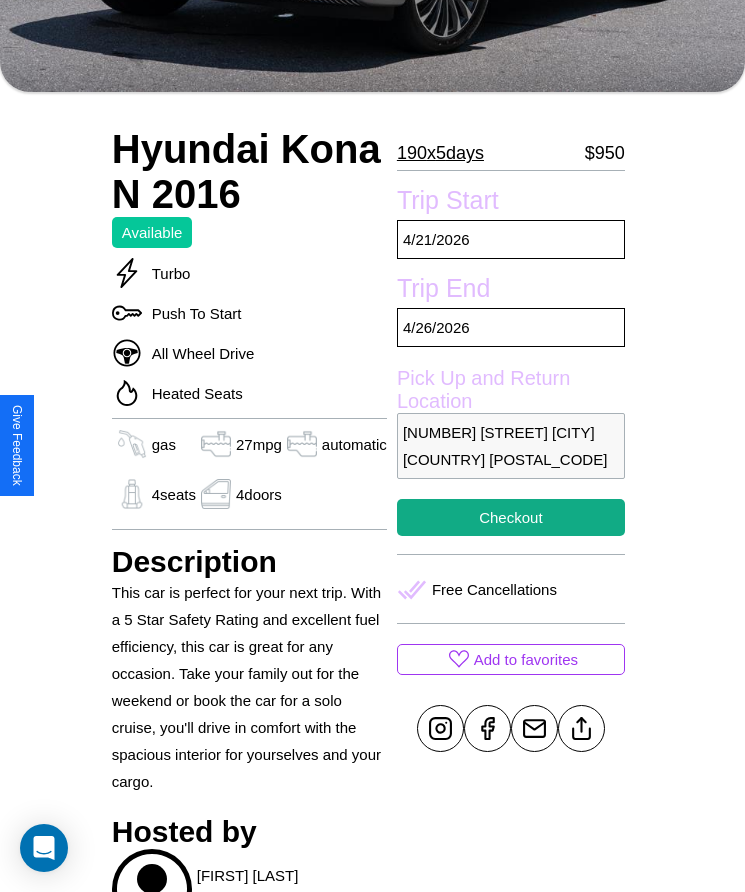 click on "9691 Chestnut Street  Budapest  Hungary 20662" at bounding box center [511, 446] 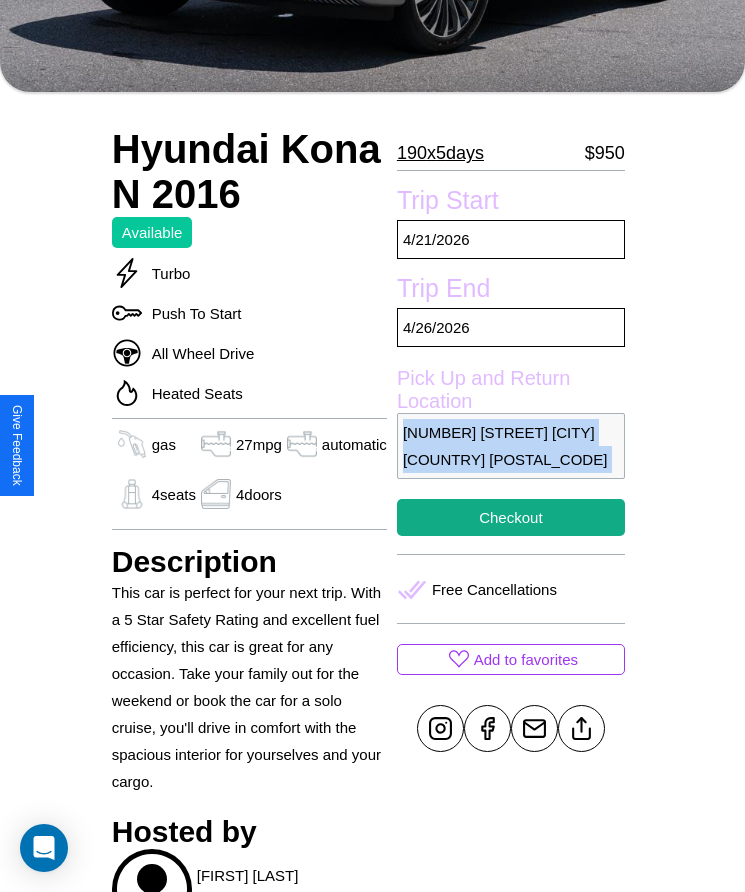 click on "9691 Chestnut Street  Budapest  Hungary 20662" at bounding box center (511, 446) 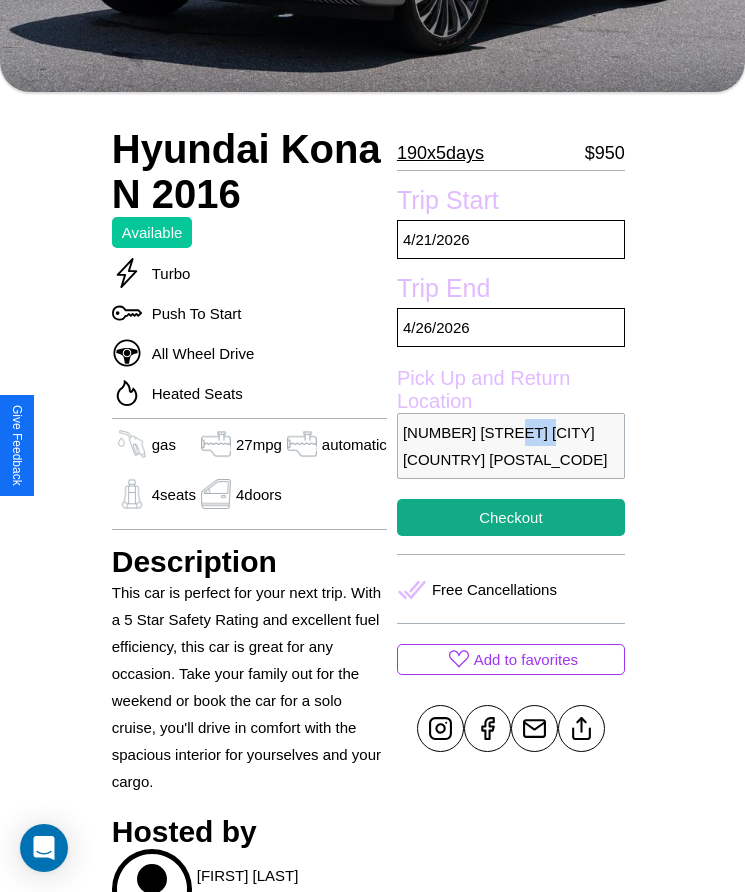 click on "9691 Chestnut Street  Budapest  Hungary 20662" at bounding box center (511, 446) 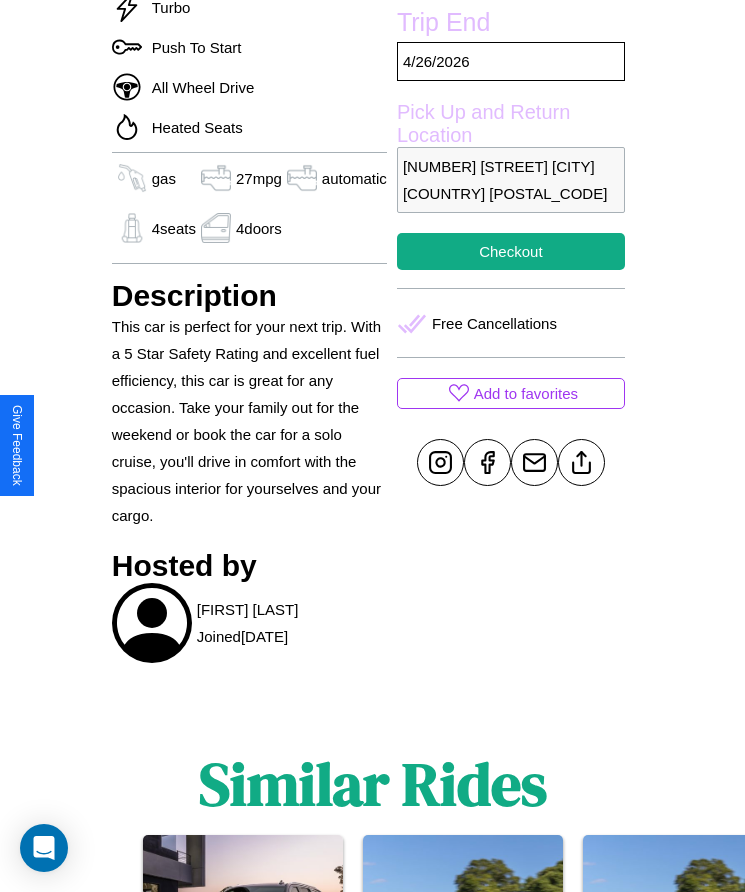 scroll, scrollTop: 771, scrollLeft: 0, axis: vertical 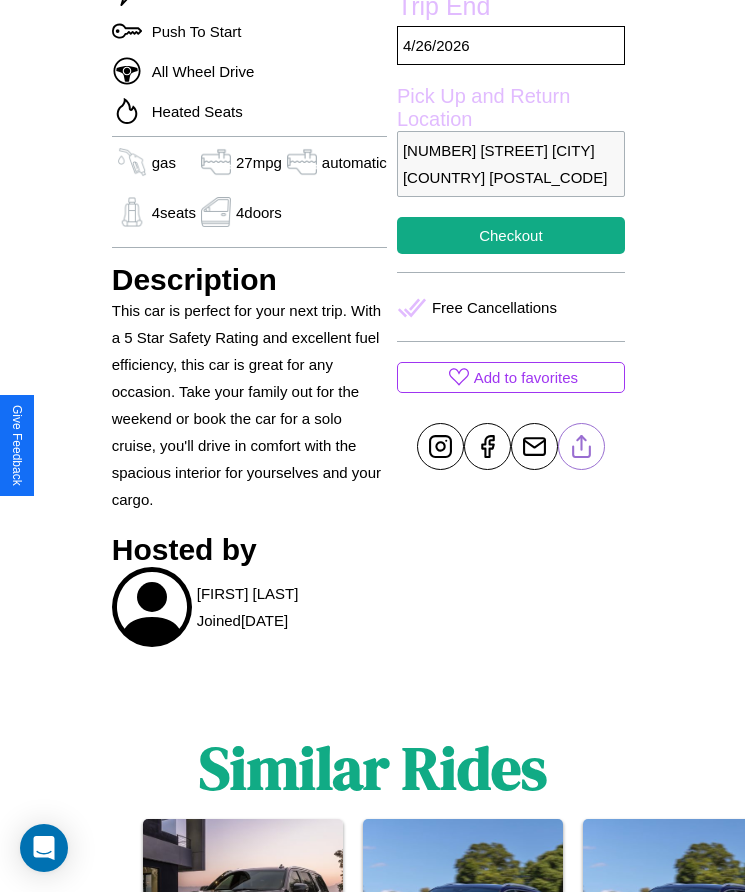 click 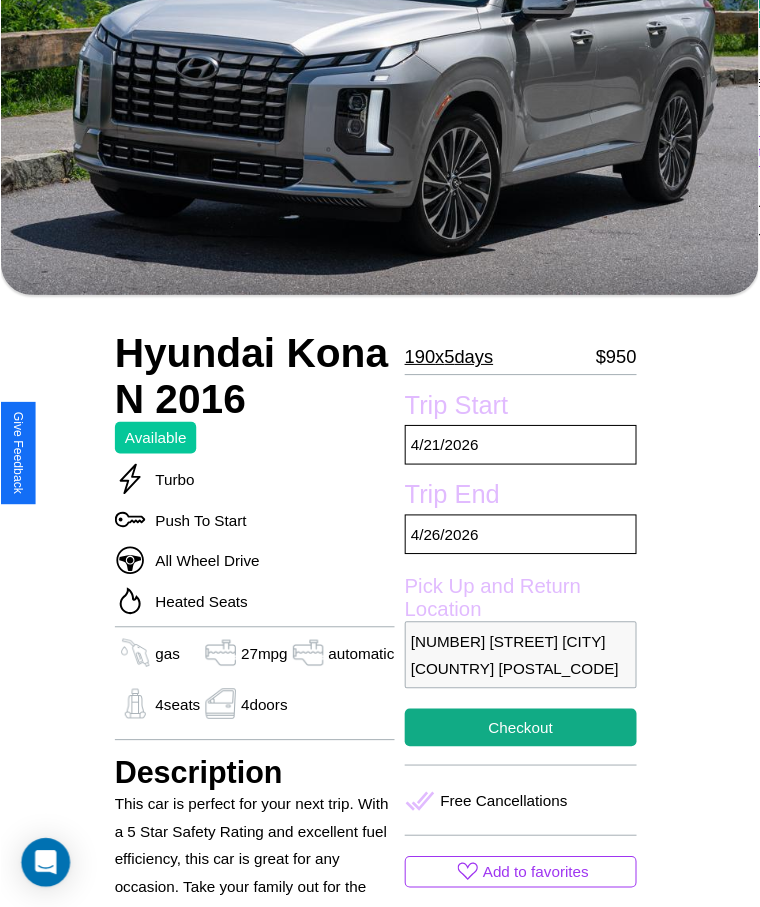 scroll, scrollTop: 282, scrollLeft: 0, axis: vertical 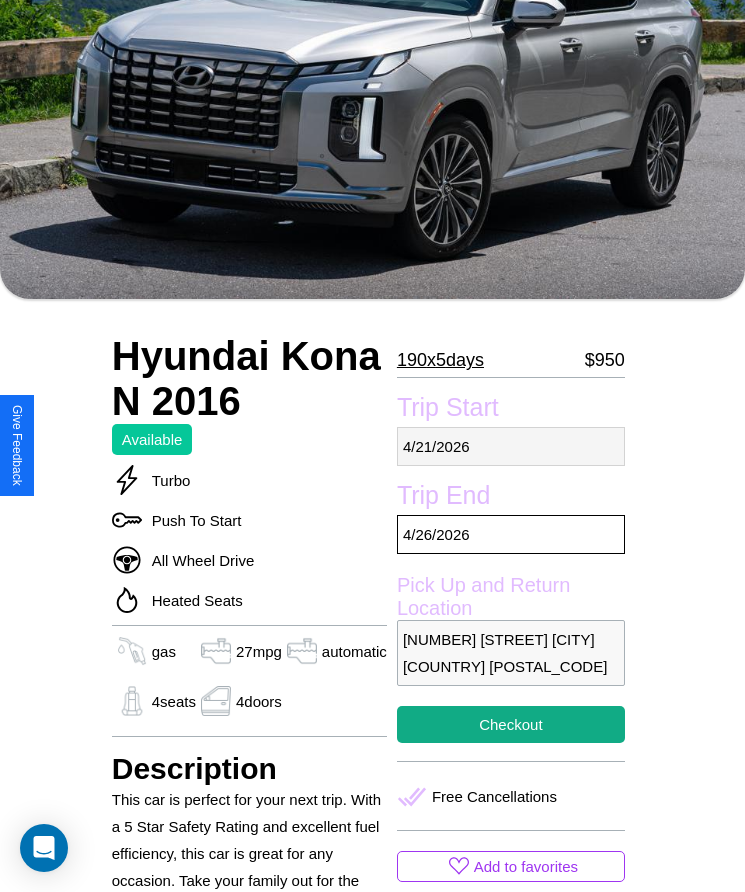 click on "4 / 21 / 2026" at bounding box center [511, 446] 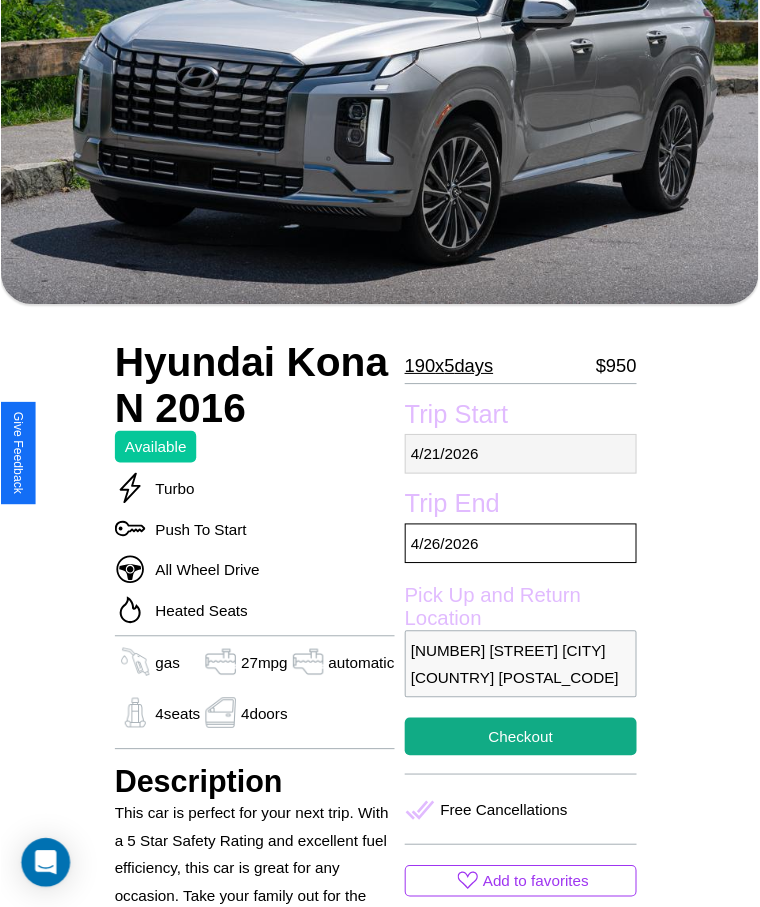 select on "*" 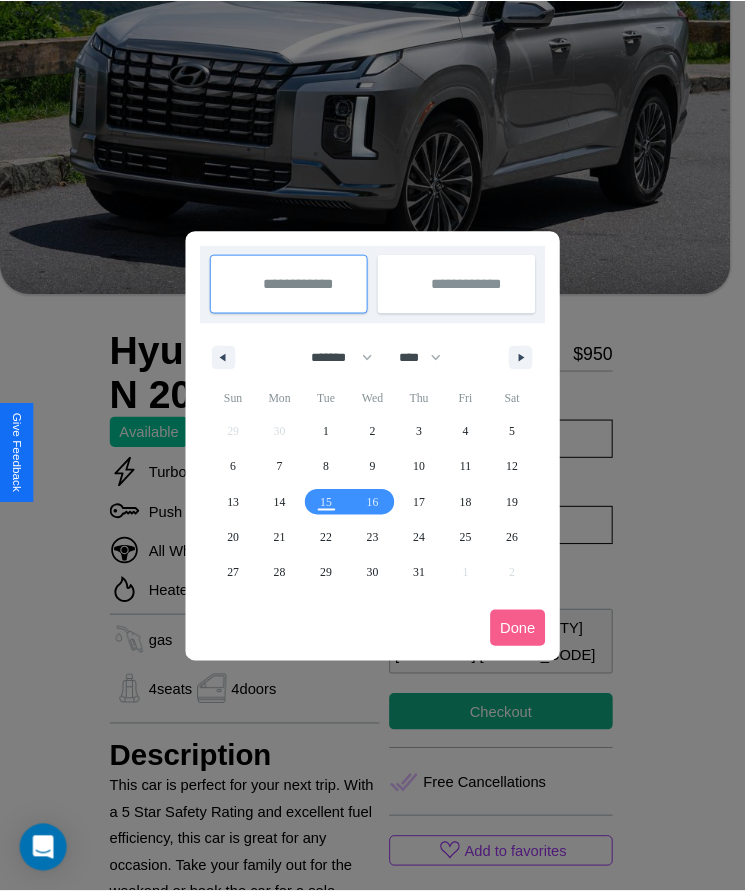 scroll, scrollTop: 0, scrollLeft: 0, axis: both 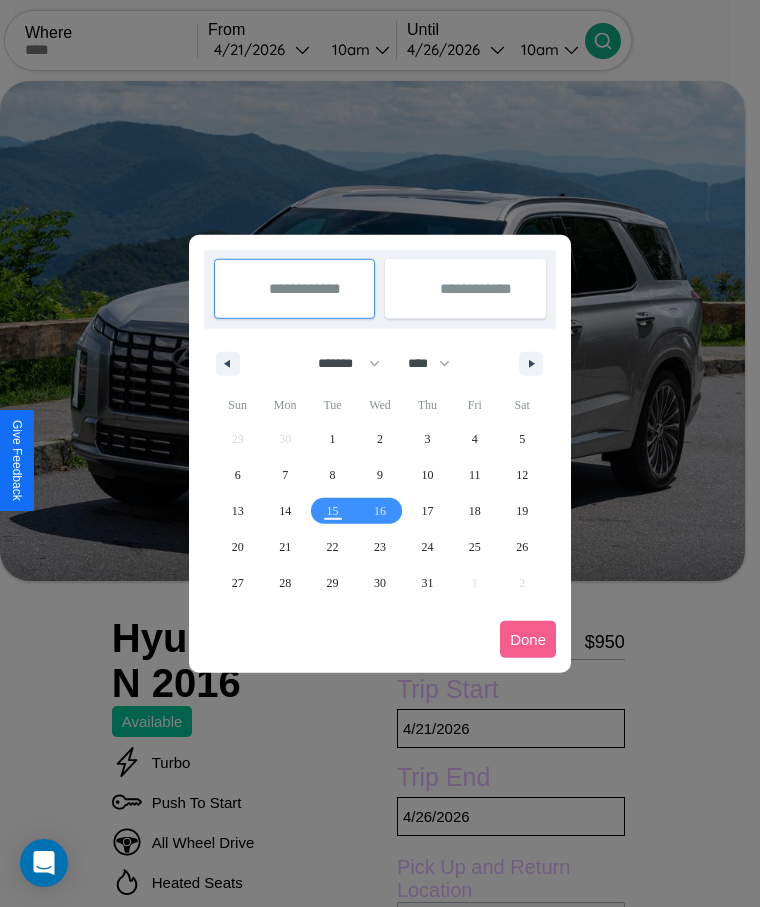 click at bounding box center [380, 453] 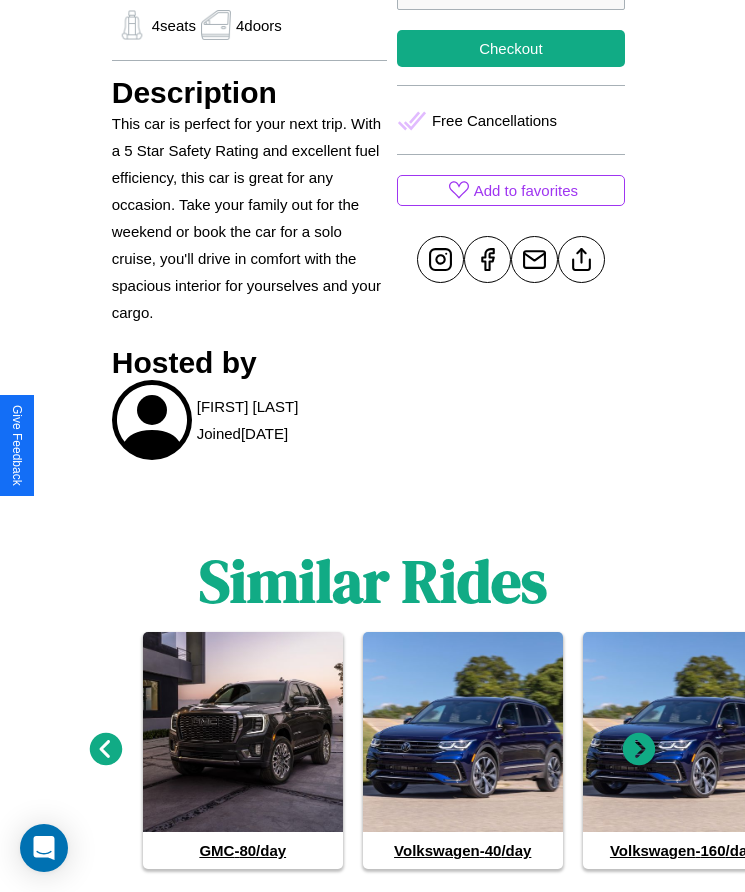 scroll, scrollTop: 1002, scrollLeft: 0, axis: vertical 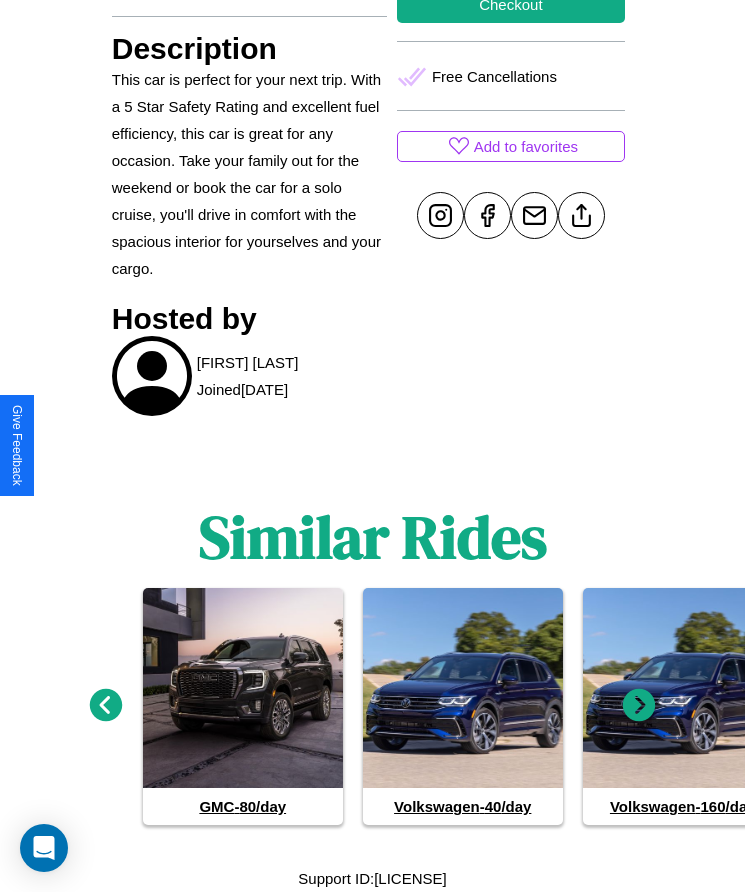 click 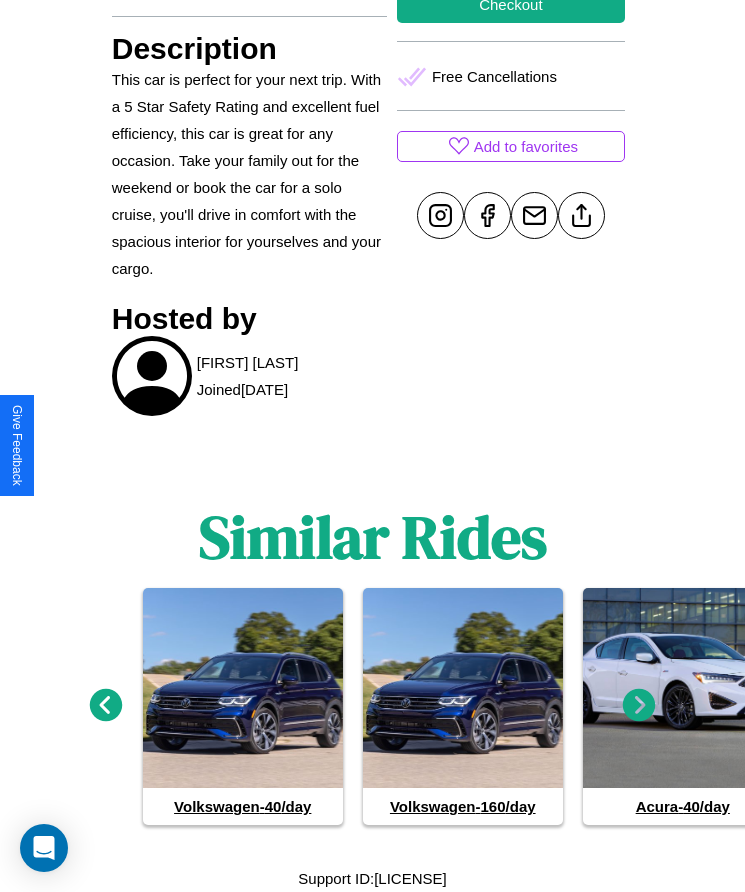 click 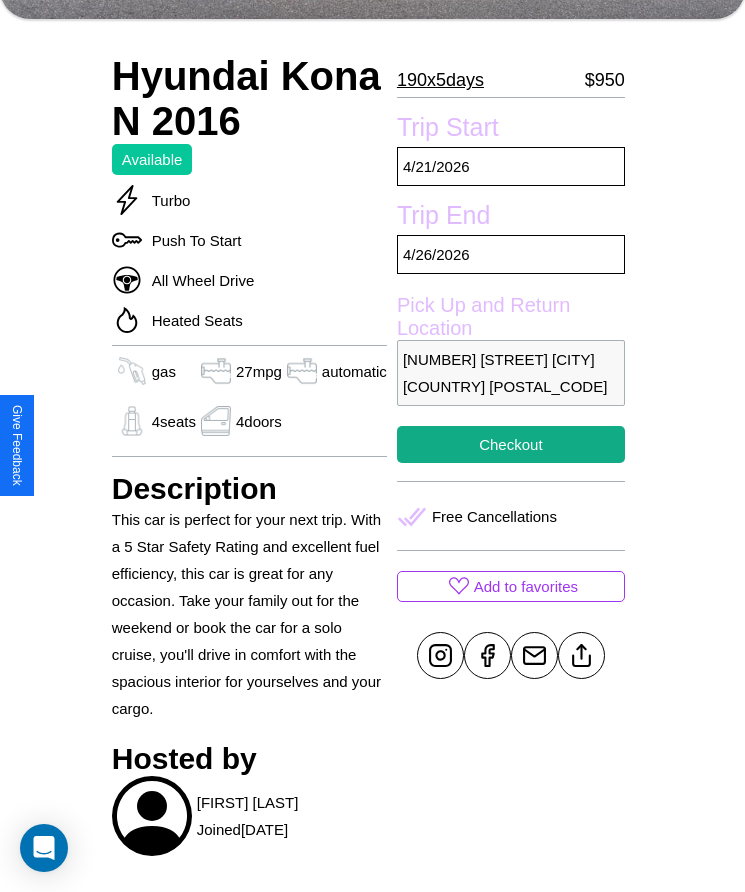 scroll, scrollTop: 560, scrollLeft: 0, axis: vertical 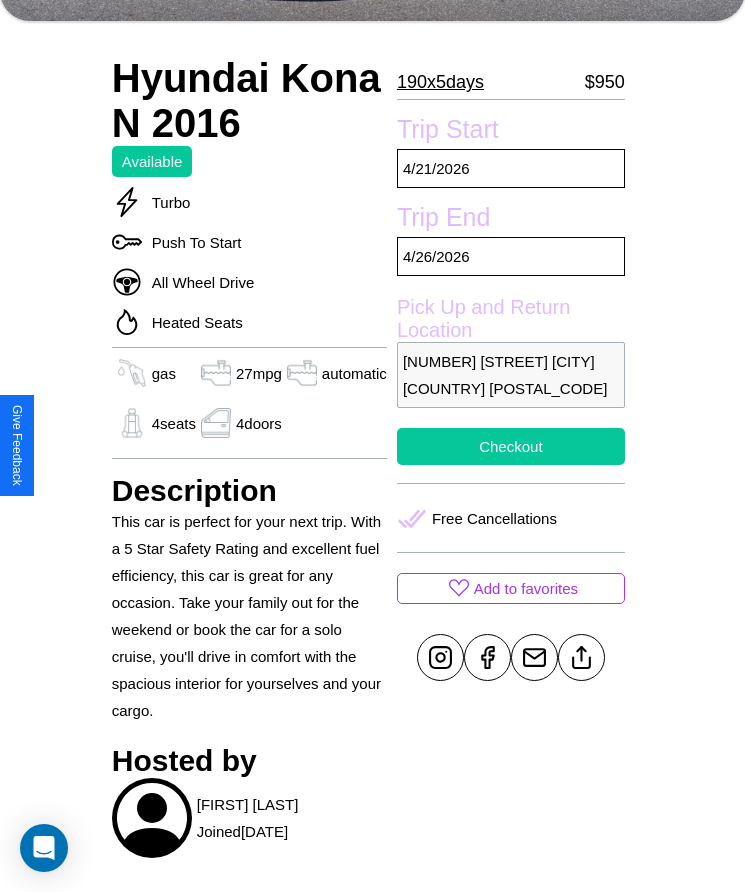 click on "Checkout" at bounding box center (511, 446) 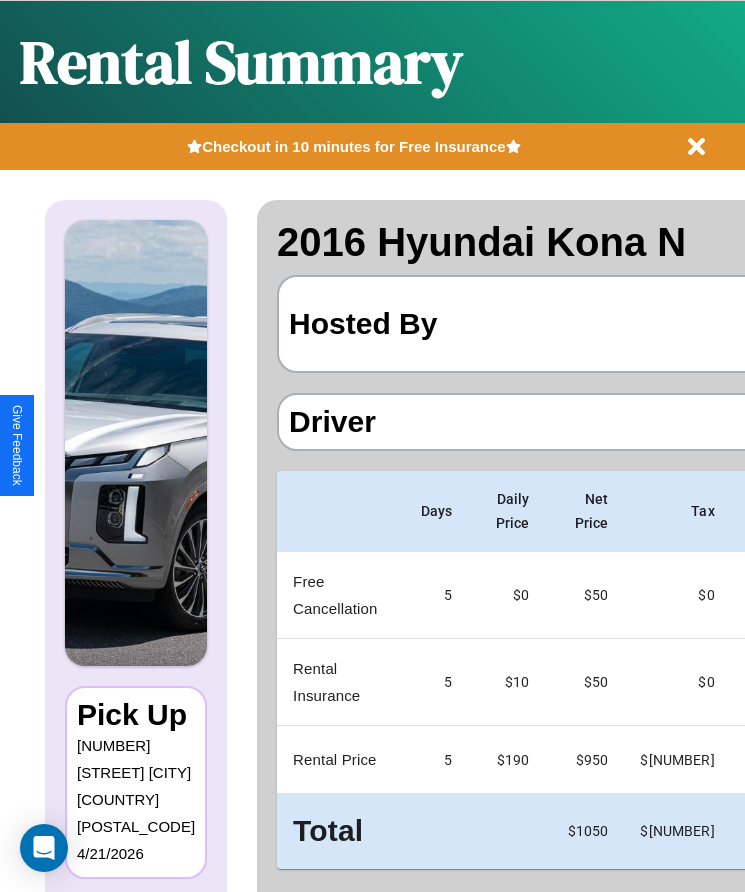 scroll, scrollTop: 0, scrollLeft: 118, axis: horizontal 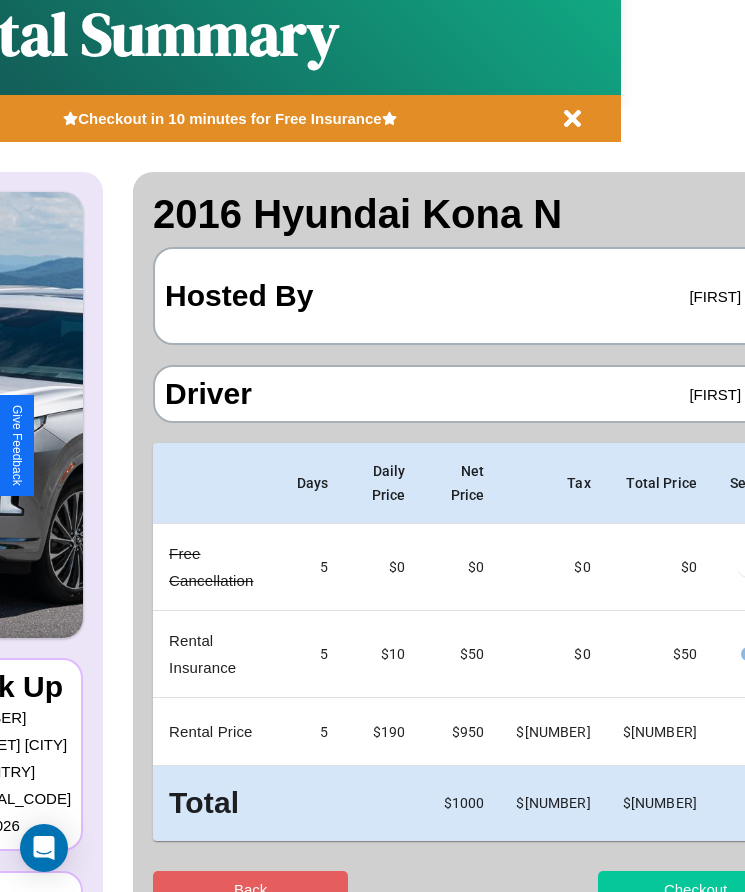 click on "Checkout" at bounding box center [695, 889] 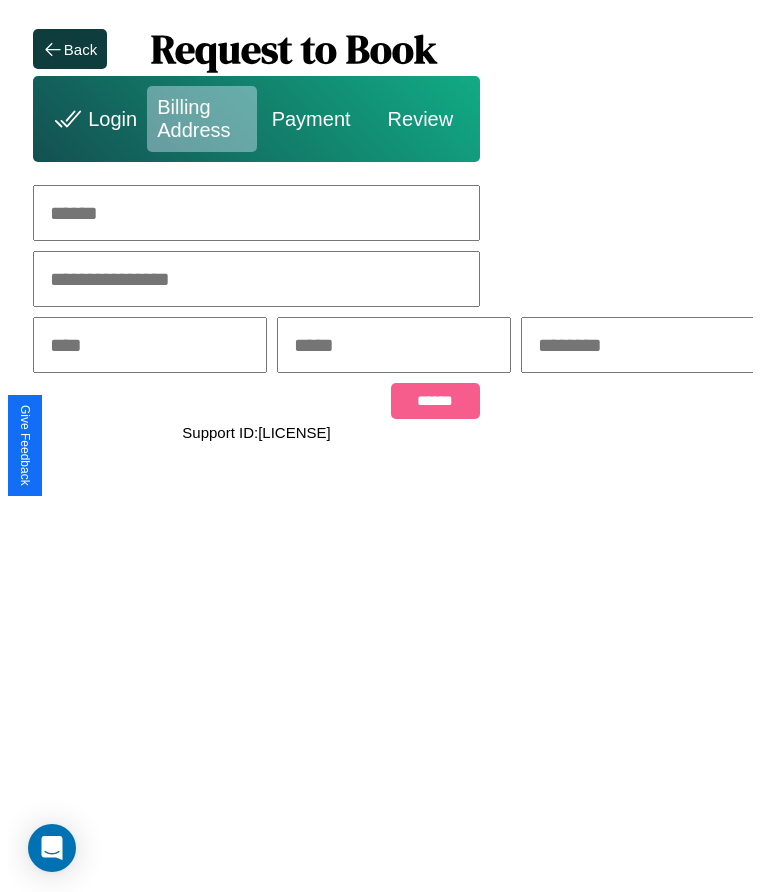 scroll, scrollTop: 0, scrollLeft: 0, axis: both 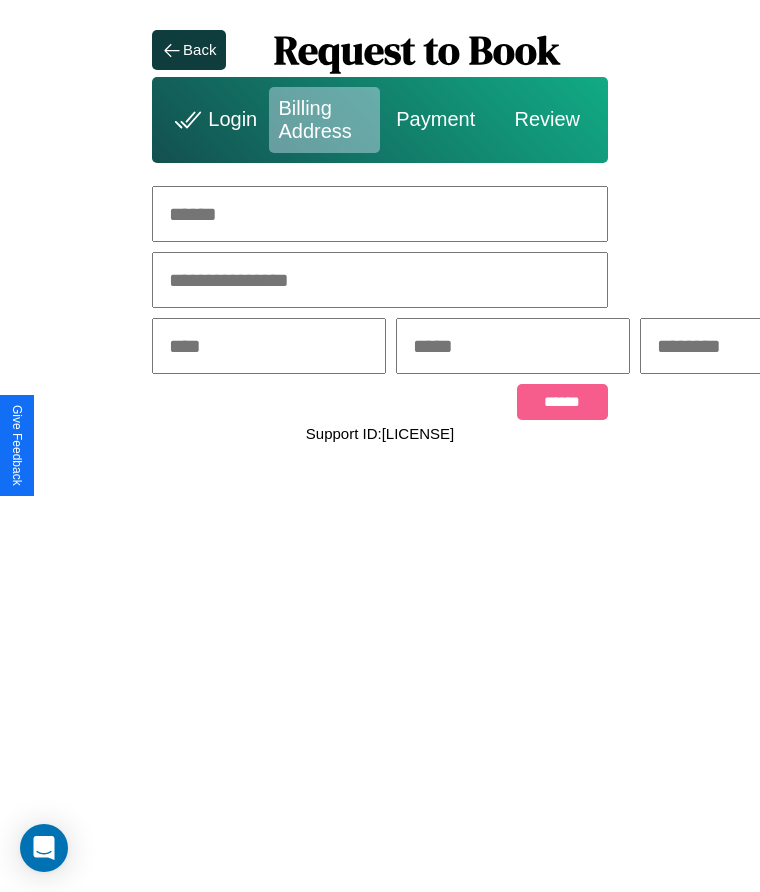 click at bounding box center [380, 214] 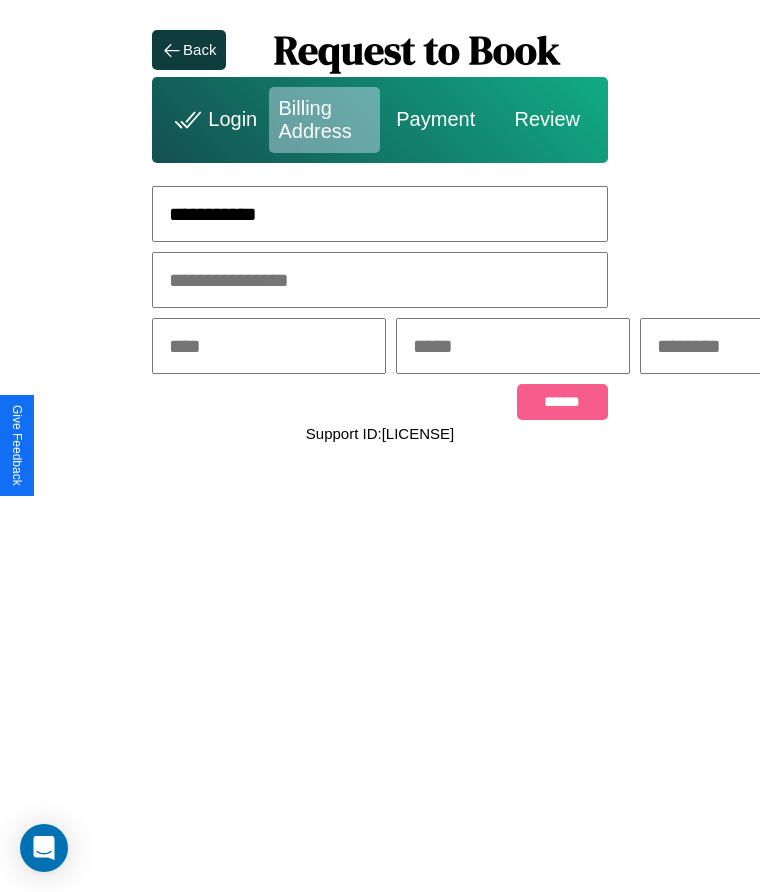 type on "**********" 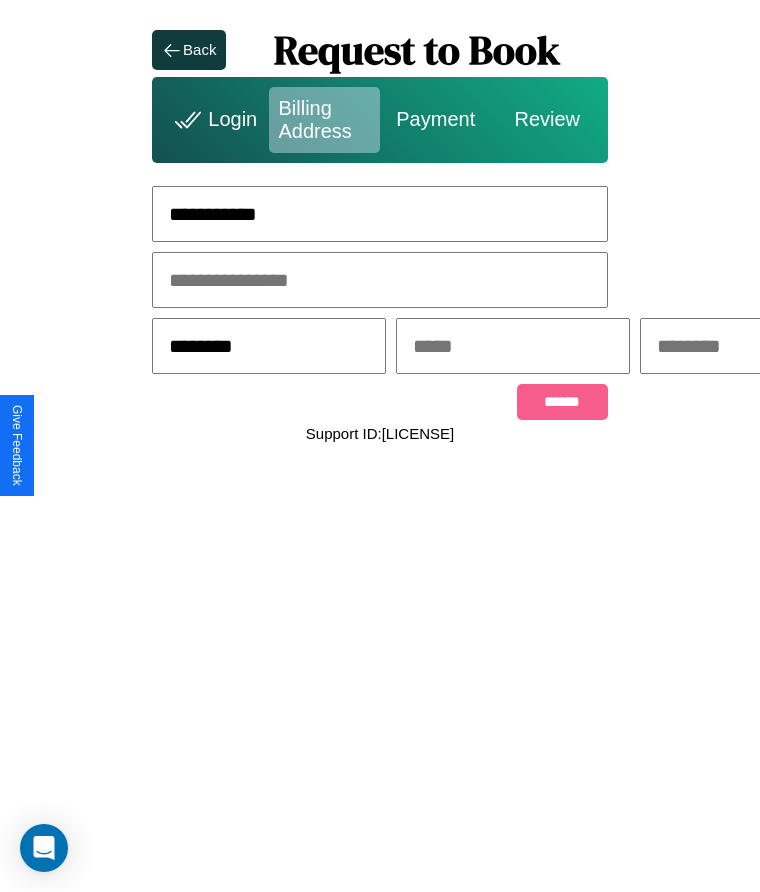 type on "********" 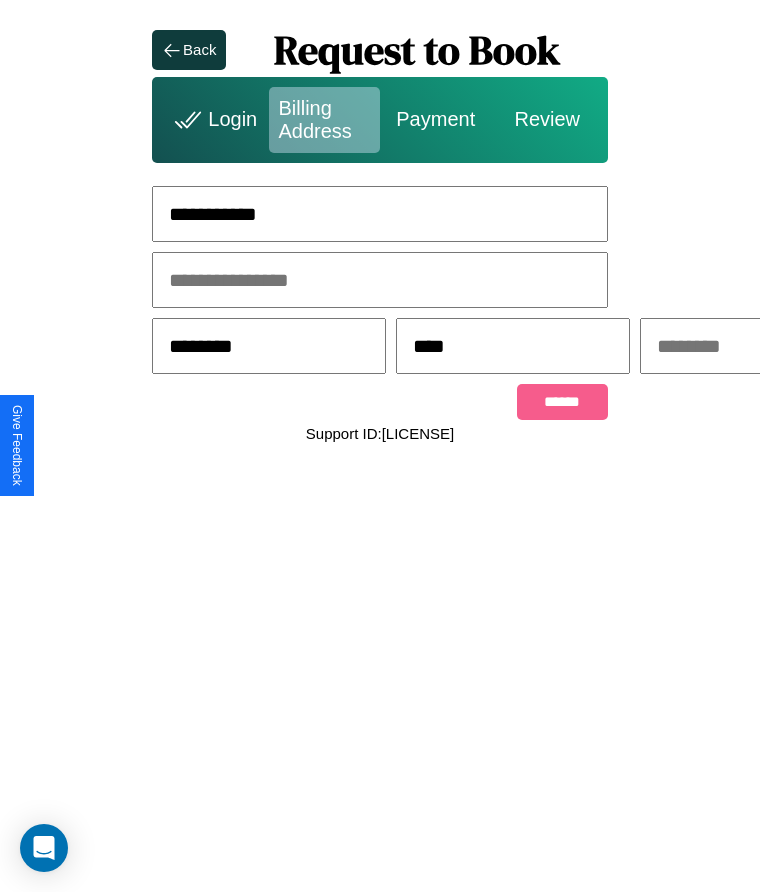 scroll, scrollTop: 0, scrollLeft: 309, axis: horizontal 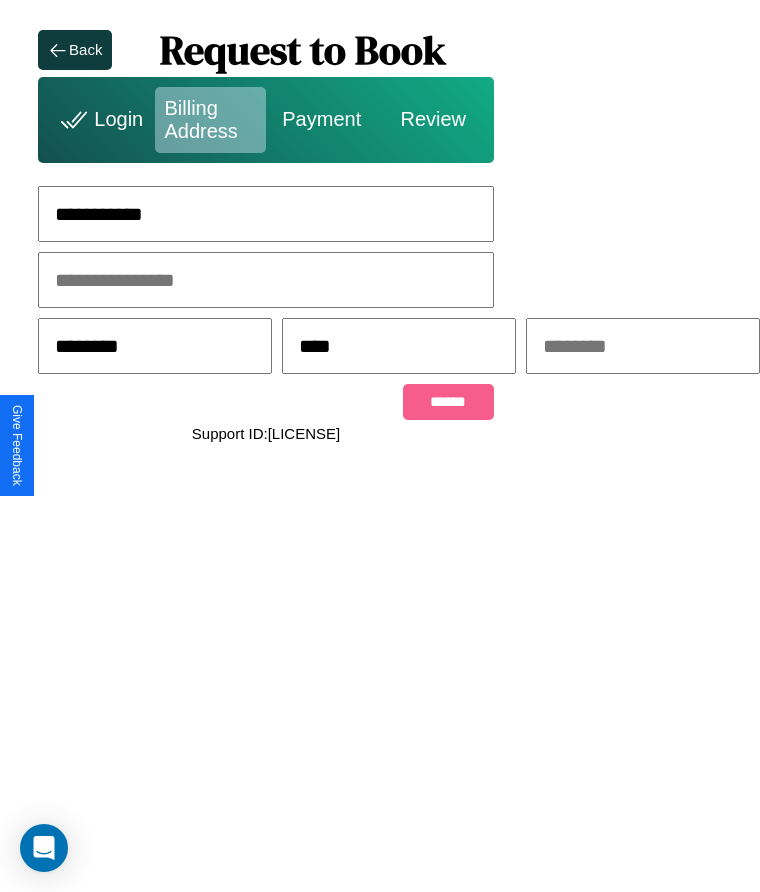 type on "****" 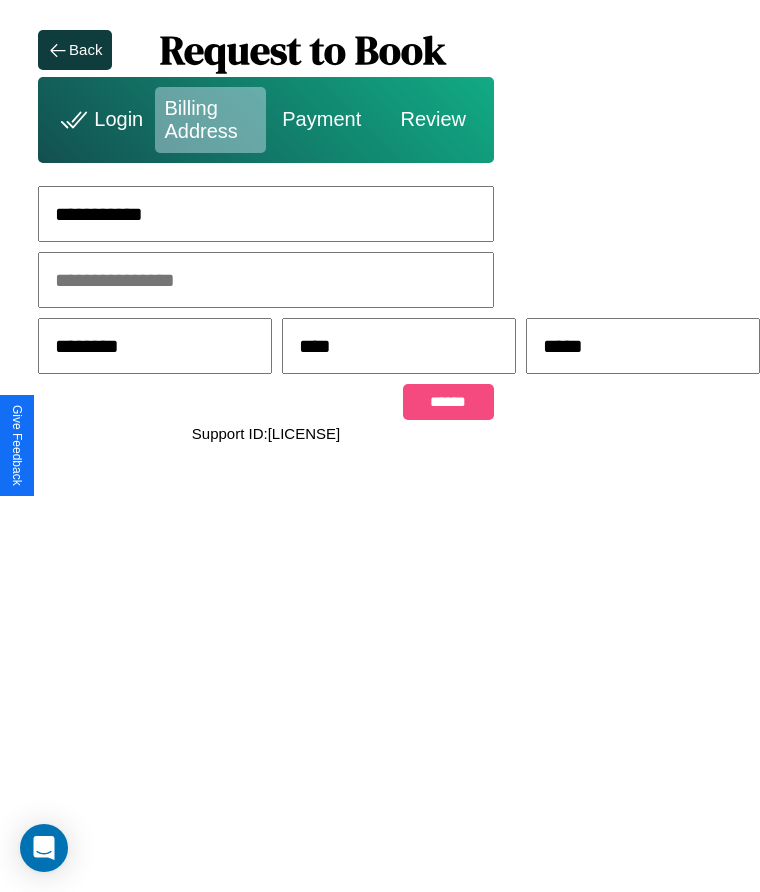 type on "*****" 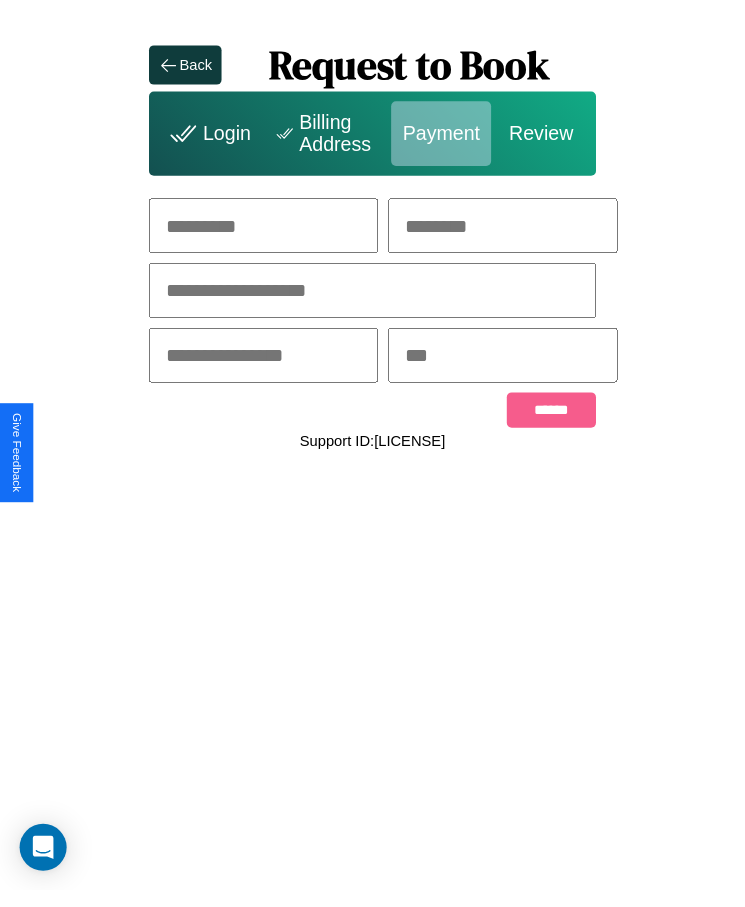 scroll, scrollTop: 0, scrollLeft: 0, axis: both 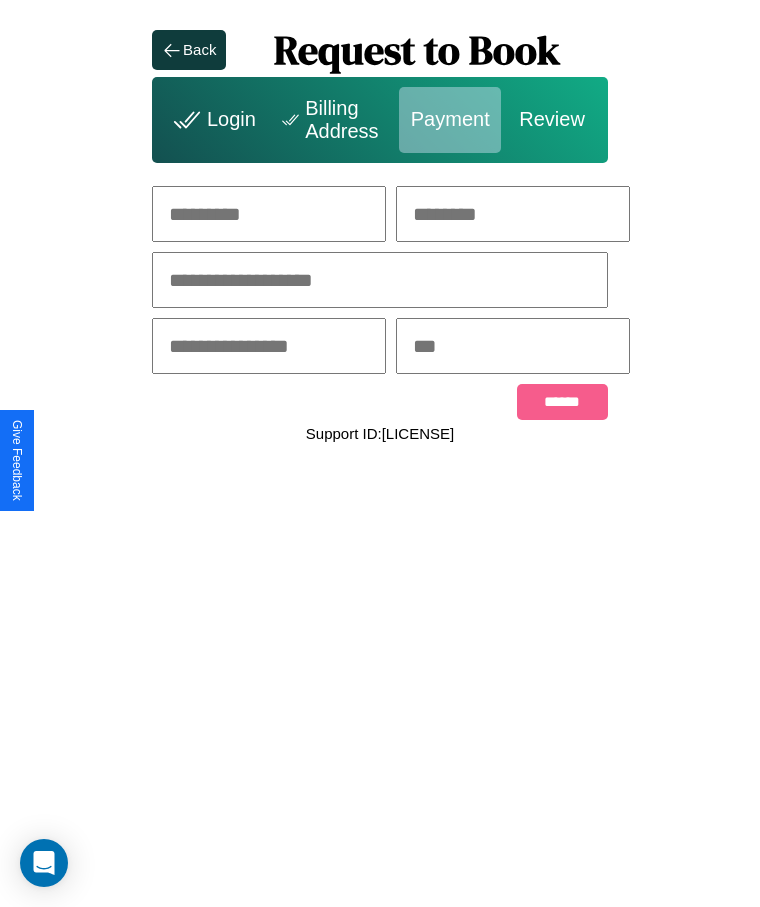 click at bounding box center [269, 214] 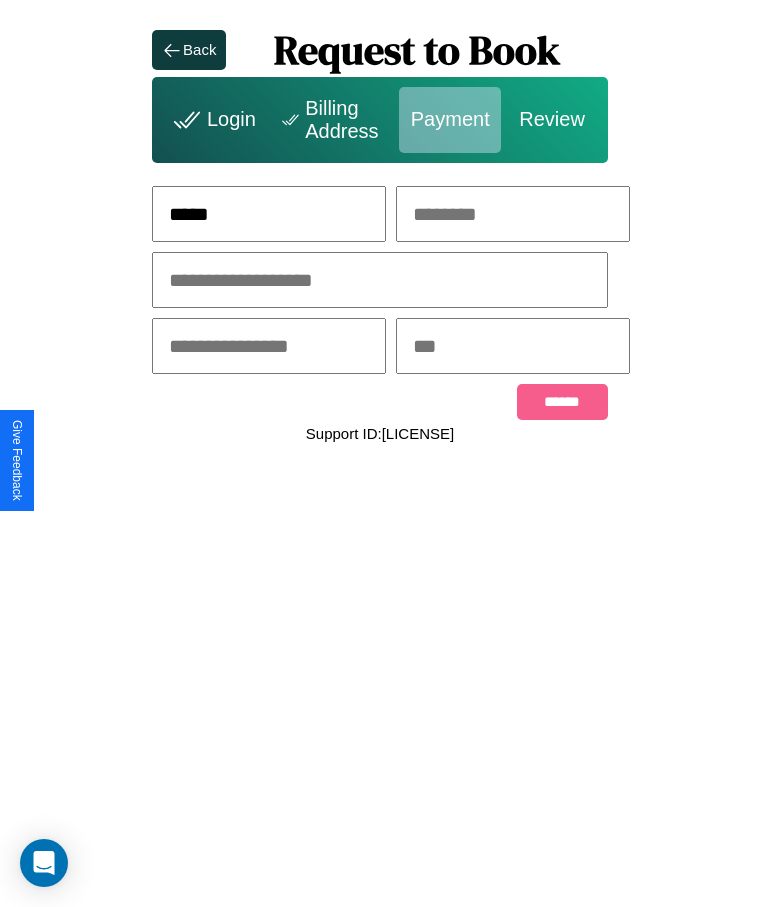 type on "*****" 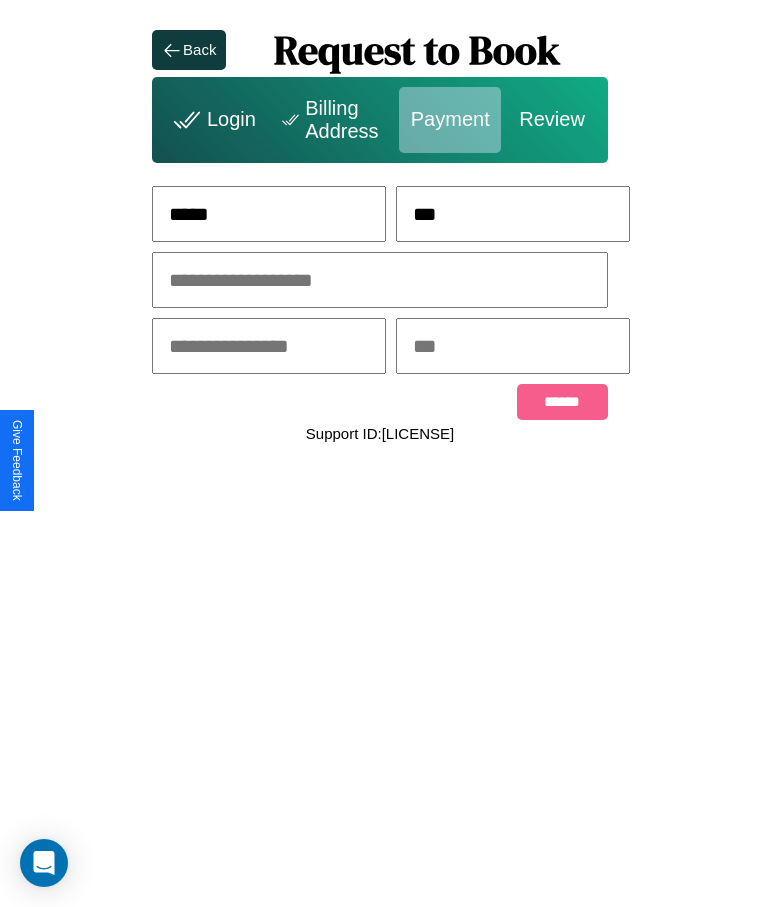type on "***" 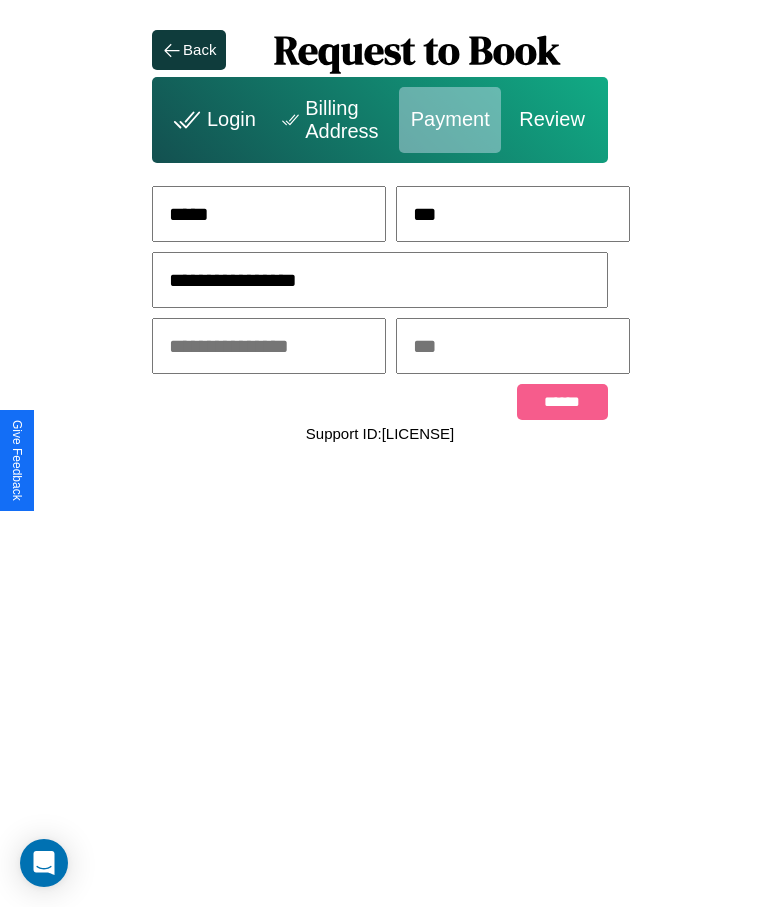 type on "**********" 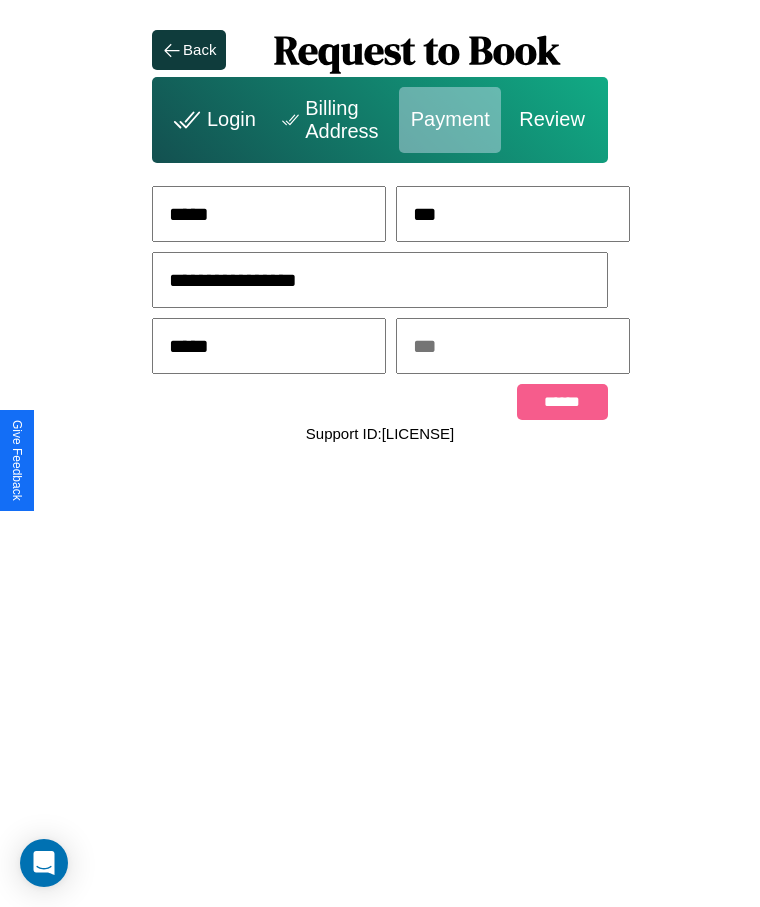 type on "*****" 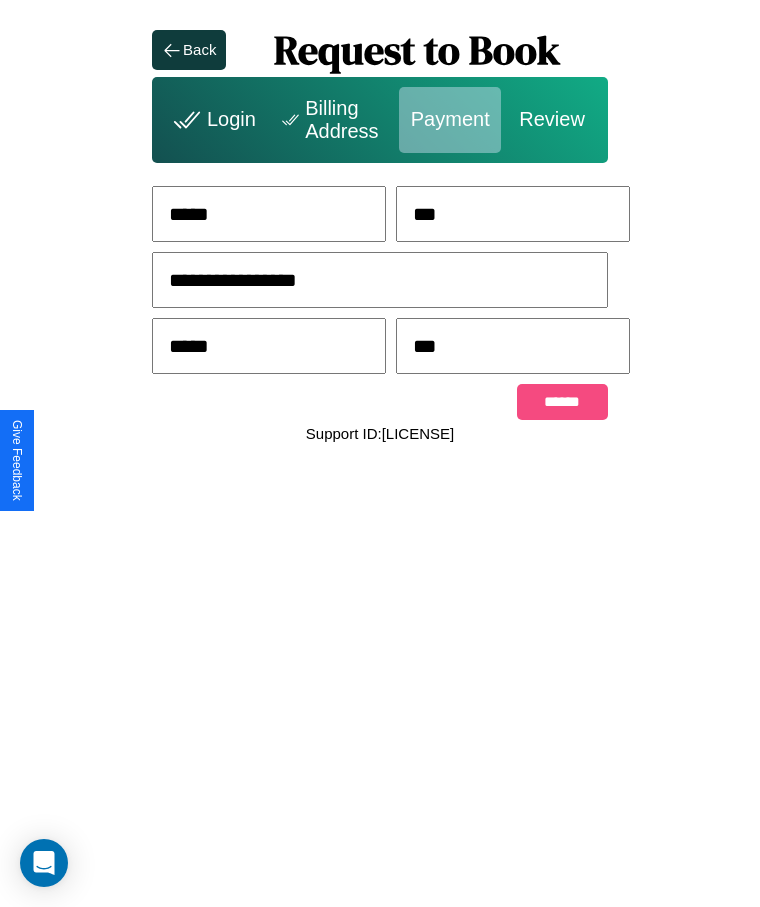 type on "***" 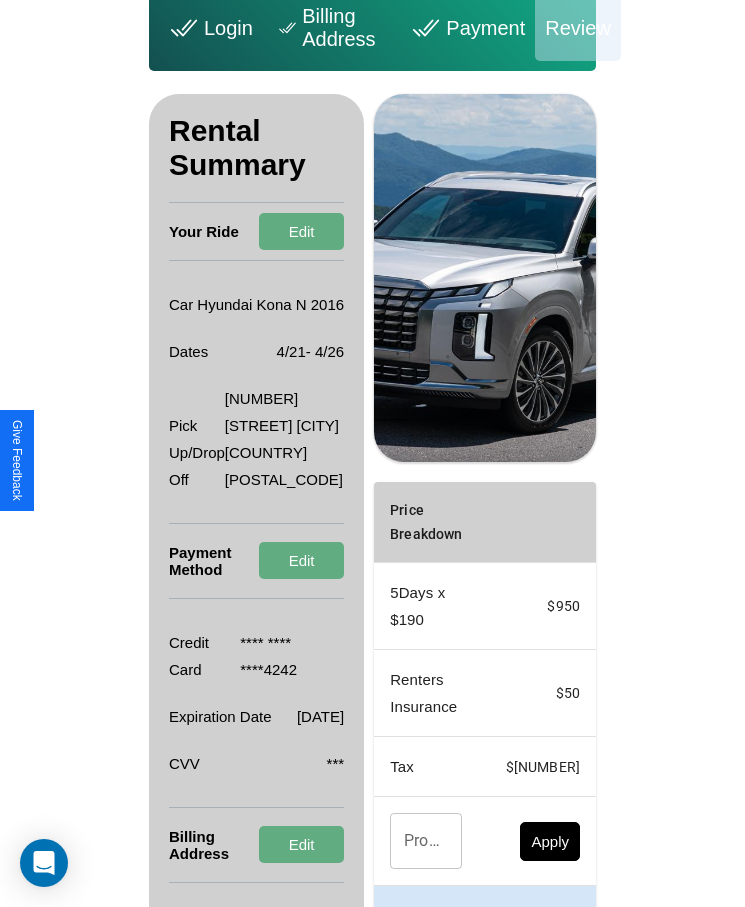 scroll, scrollTop: 137, scrollLeft: 0, axis: vertical 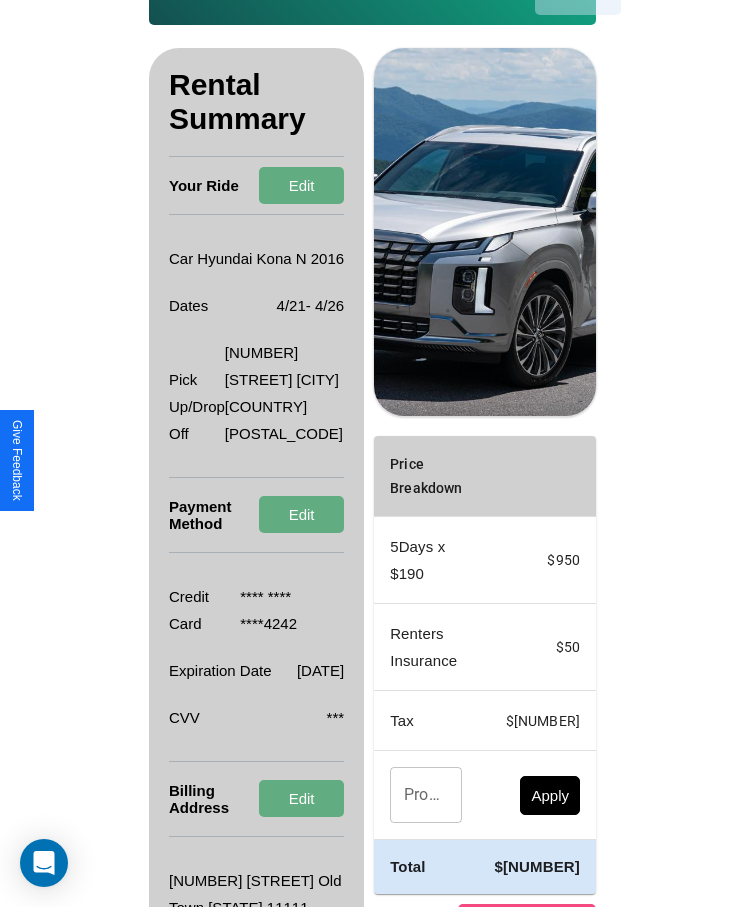 click on "Confirm & Submit" at bounding box center (527, 922) 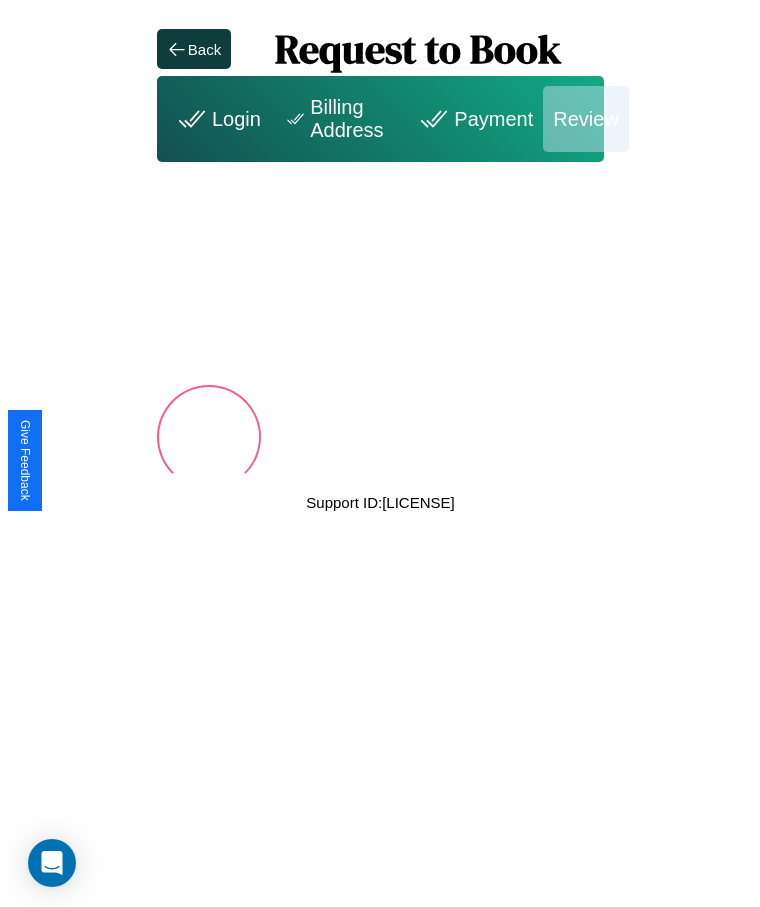scroll, scrollTop: 0, scrollLeft: 0, axis: both 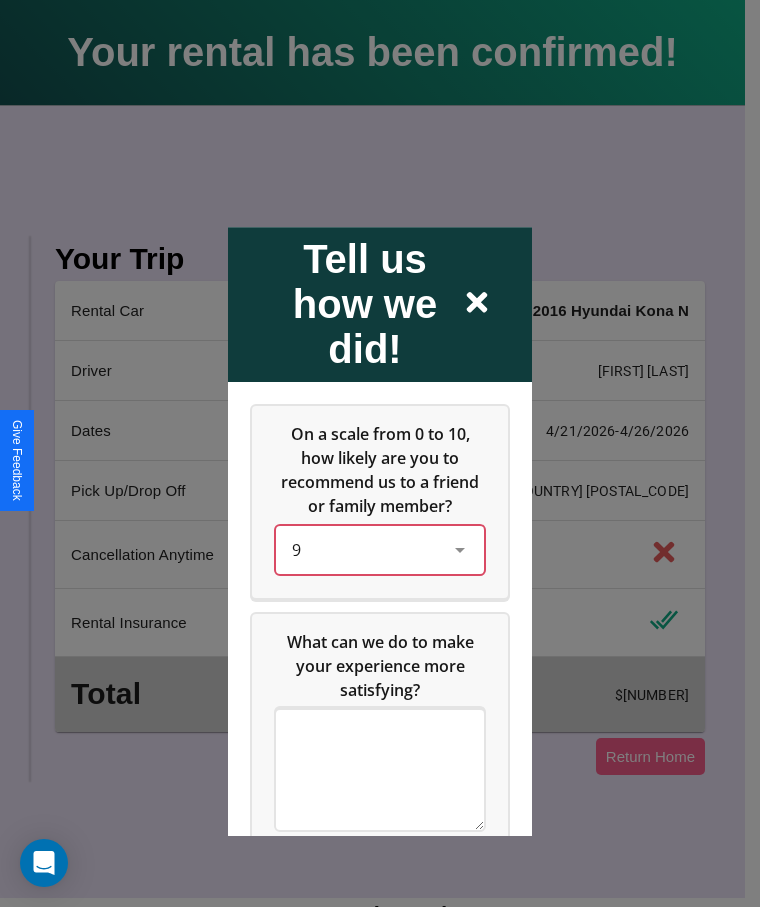 click on "9" at bounding box center (364, 550) 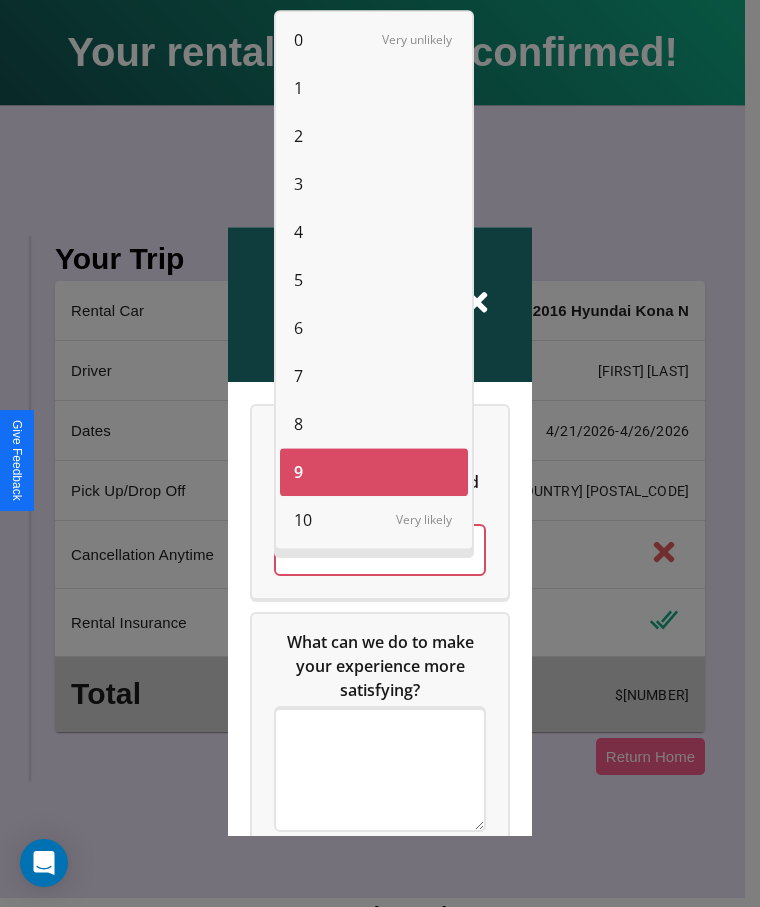 click on "10" at bounding box center (303, 520) 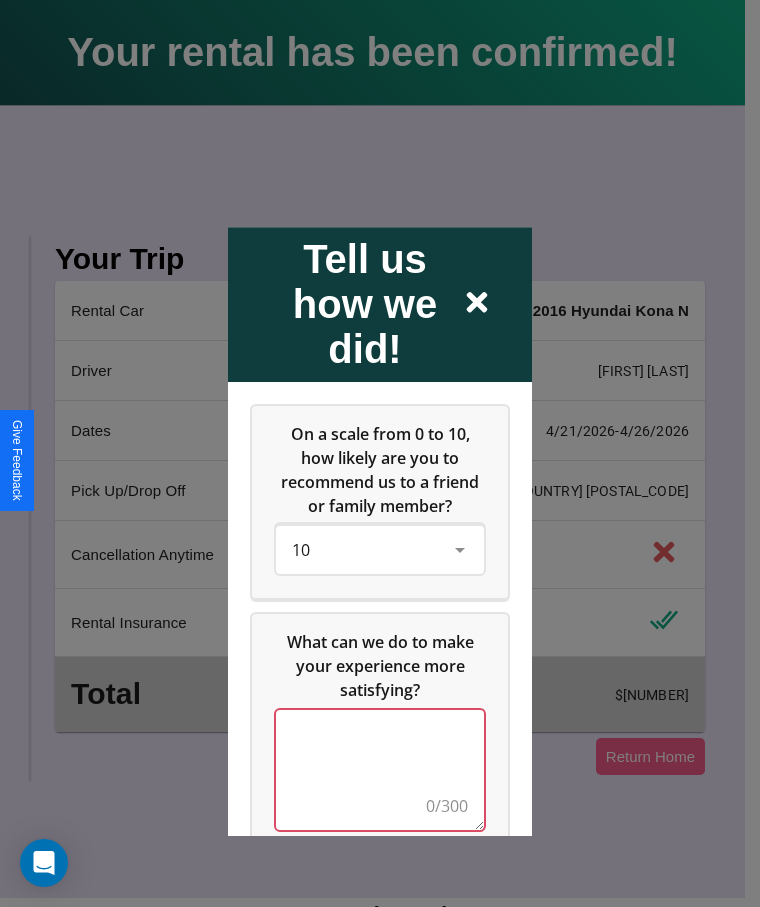 click at bounding box center [380, 770] 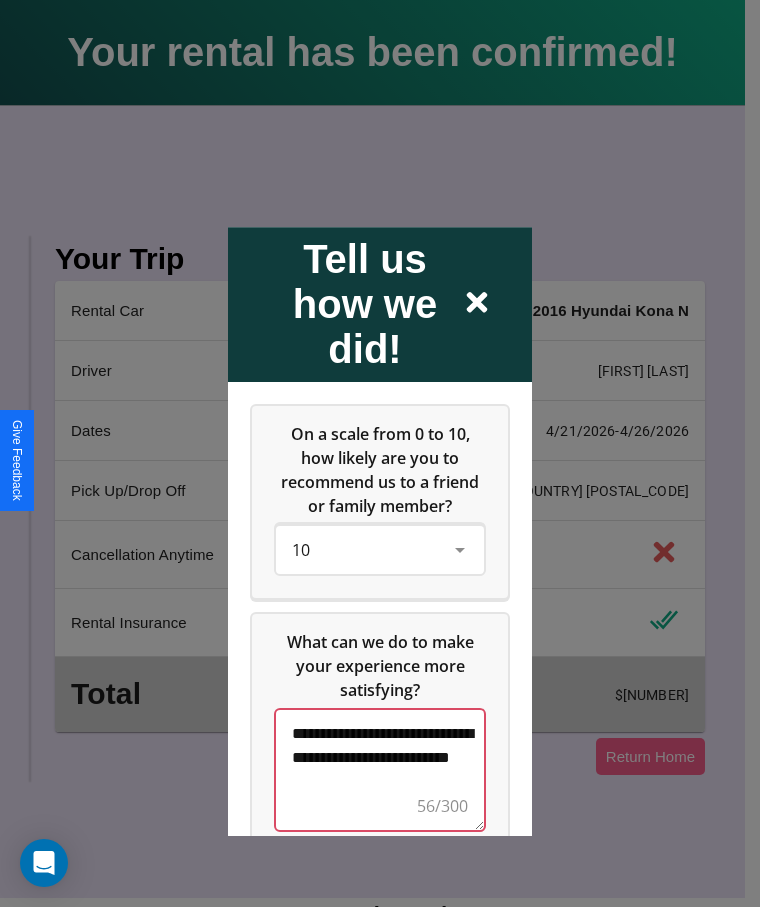 scroll, scrollTop: 6, scrollLeft: 0, axis: vertical 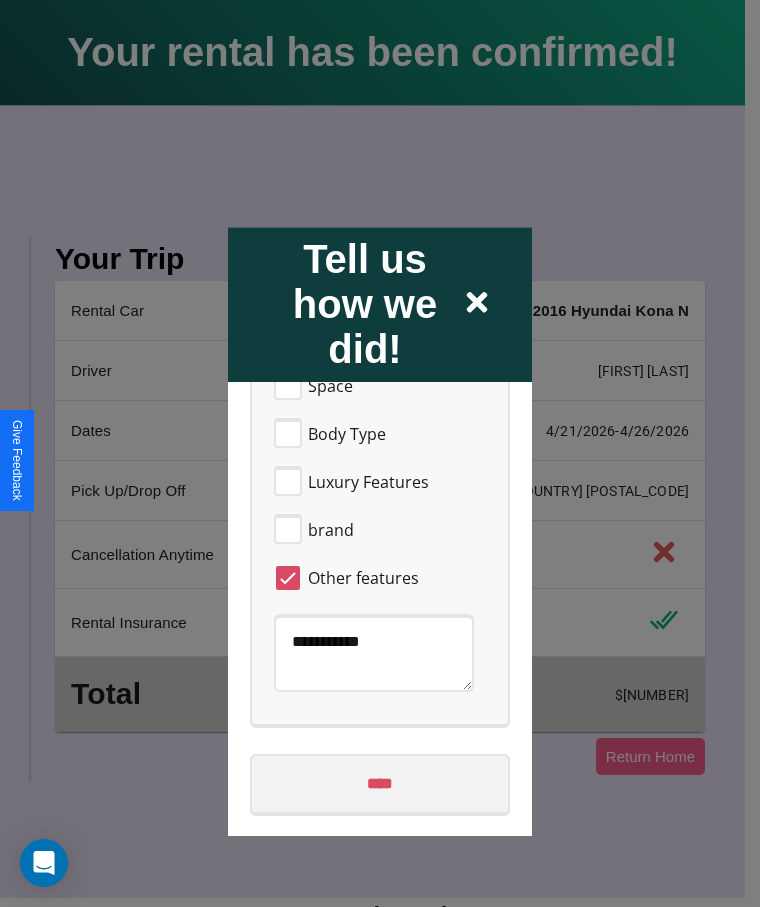 type on "**********" 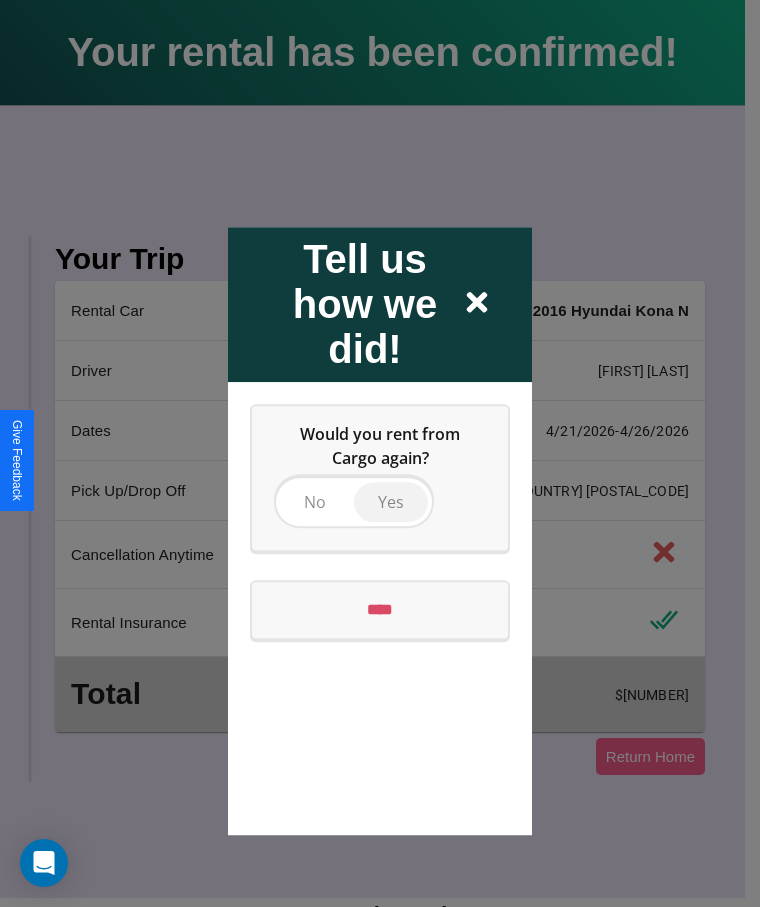 click on "Yes" at bounding box center [391, 502] 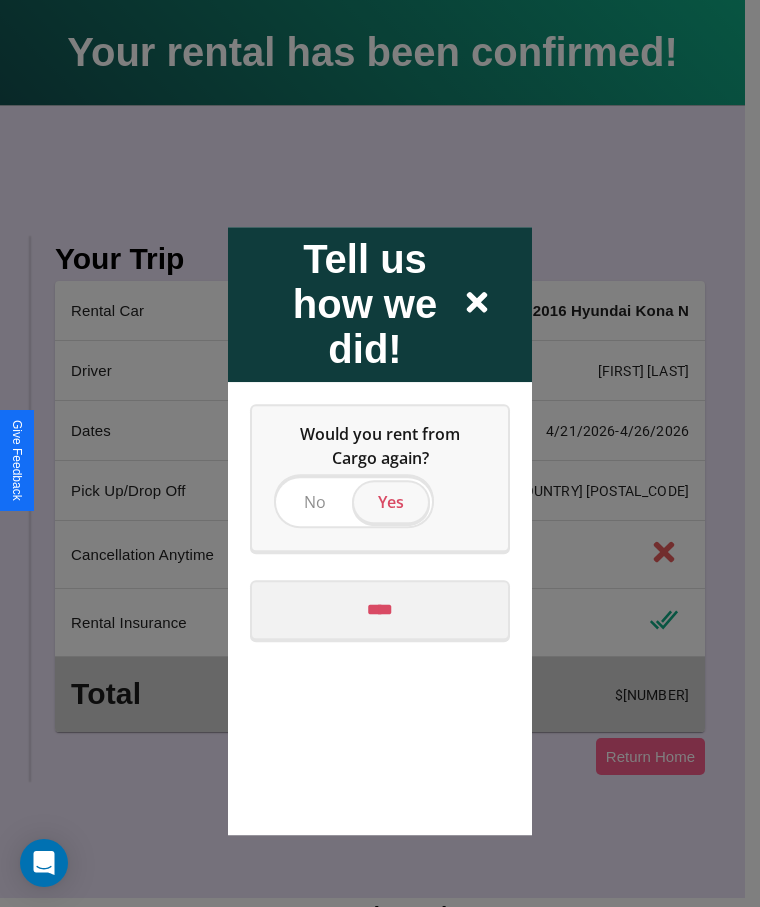 click on "****" at bounding box center [380, 610] 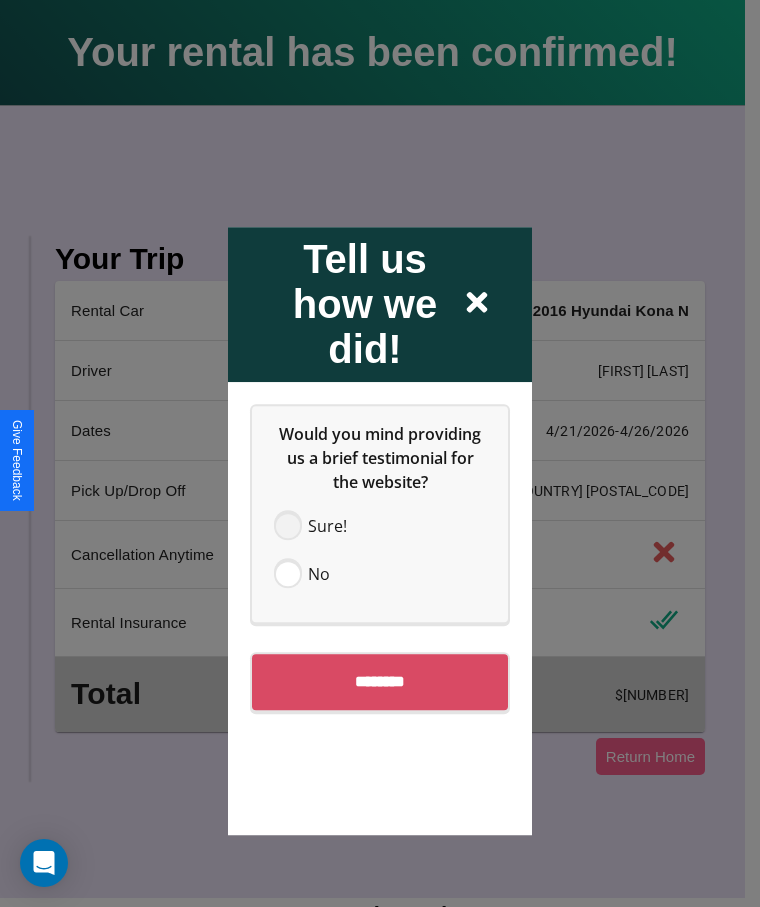click at bounding box center (288, 526) 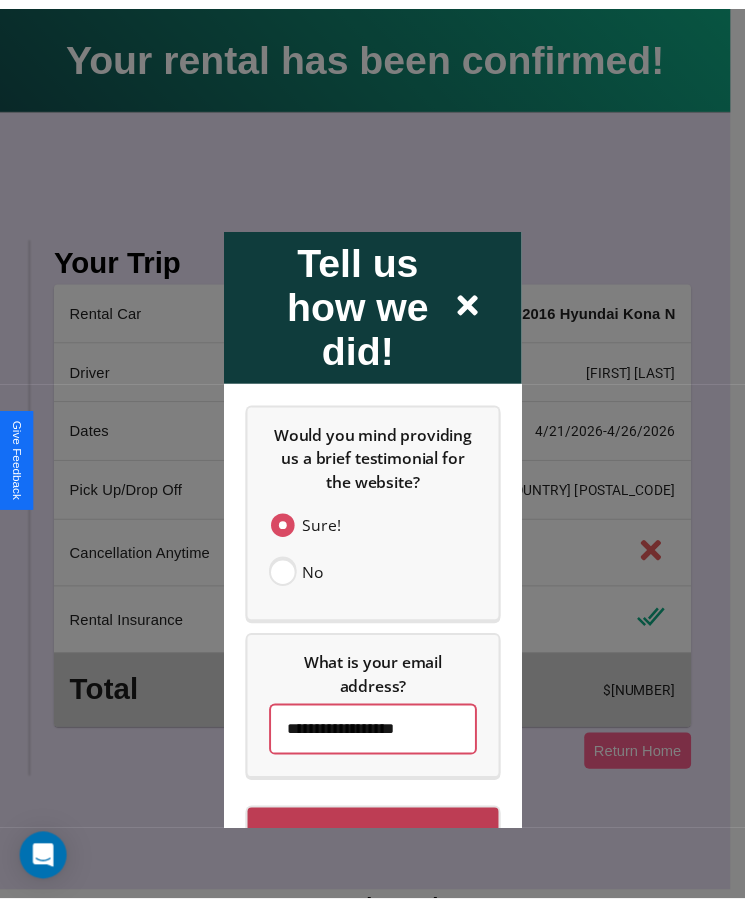 scroll, scrollTop: 59, scrollLeft: 0, axis: vertical 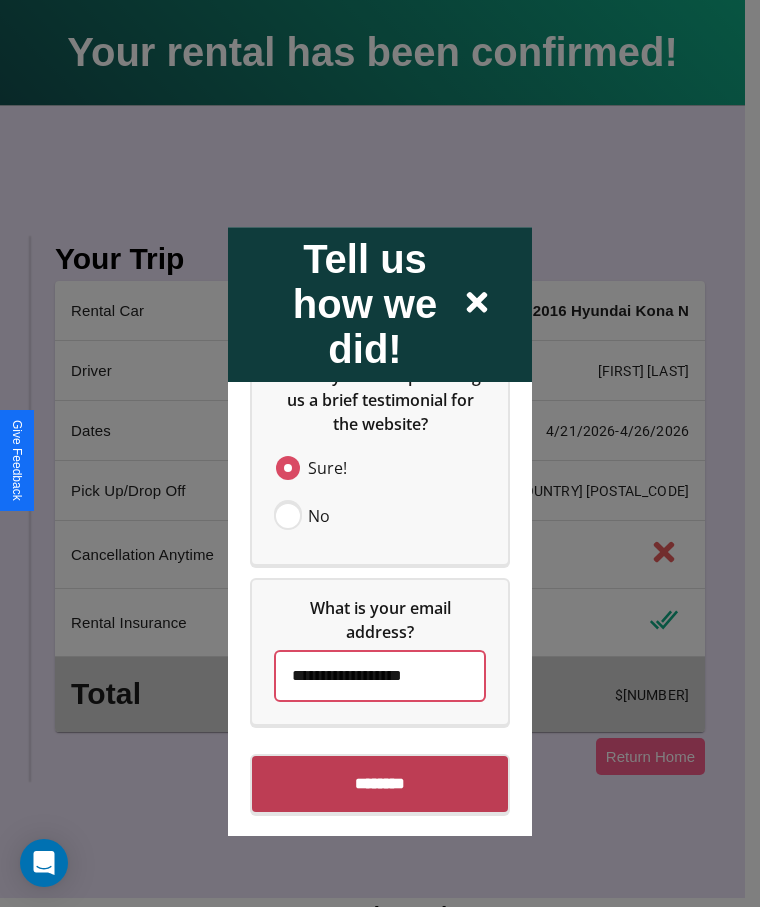 type on "**********" 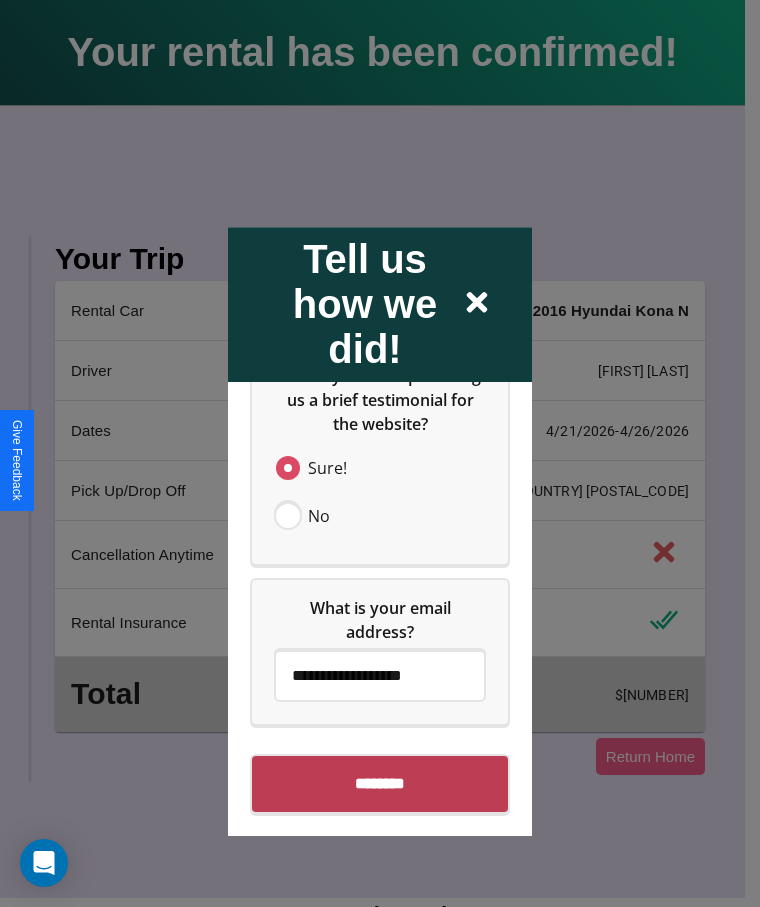click on "********" at bounding box center [380, 784] 